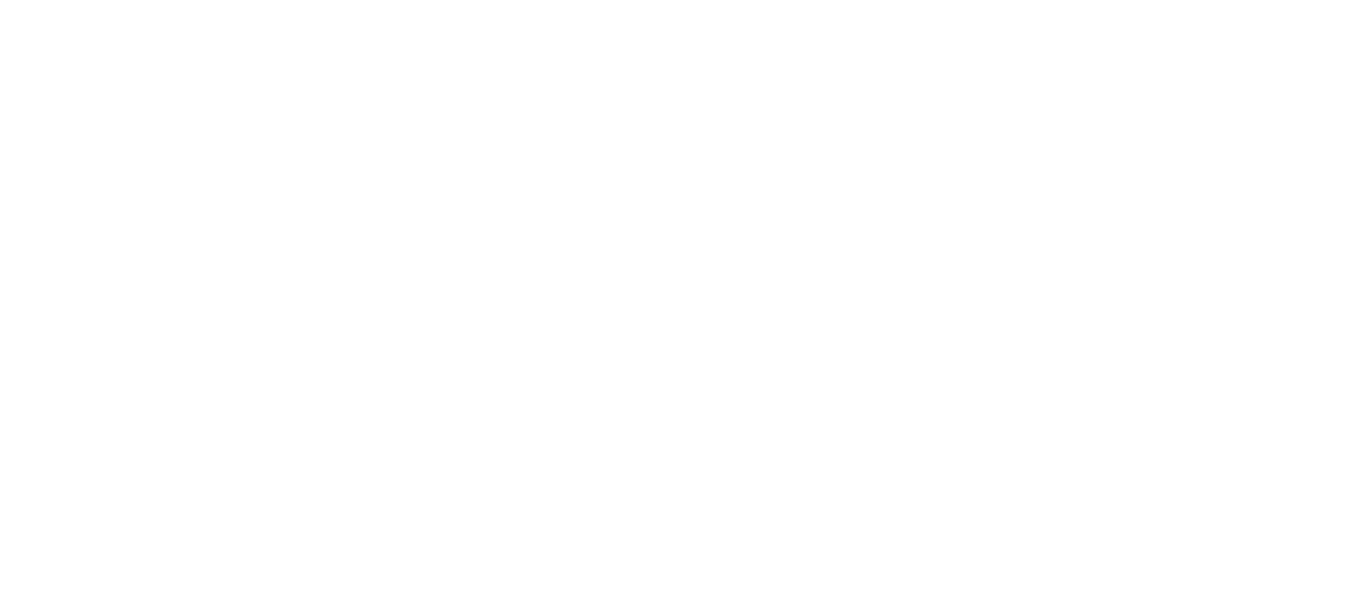 scroll, scrollTop: 0, scrollLeft: 0, axis: both 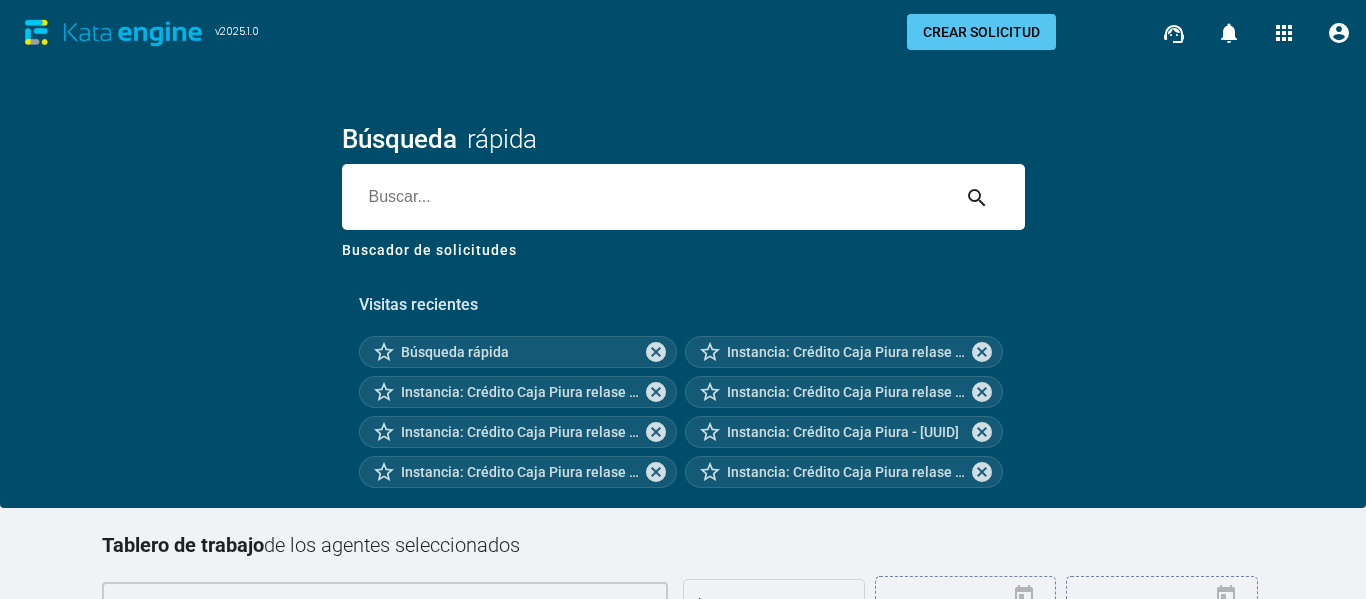 click on "account_circle" at bounding box center [1339, 33] 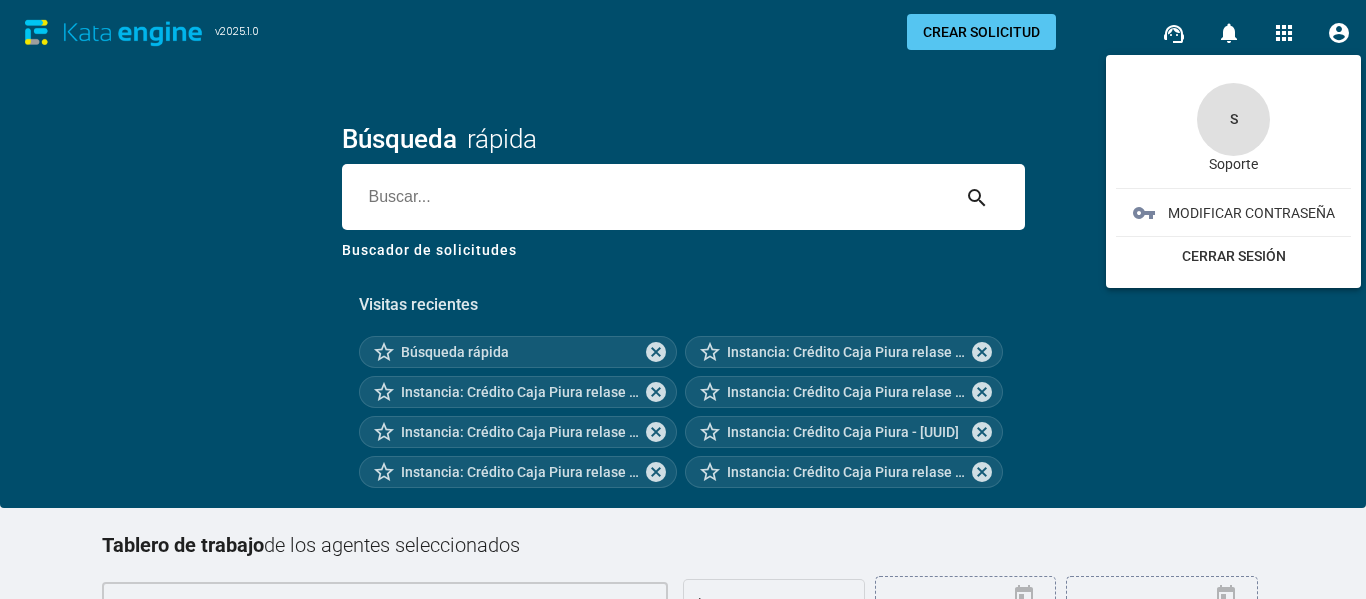 click at bounding box center (683, 299) 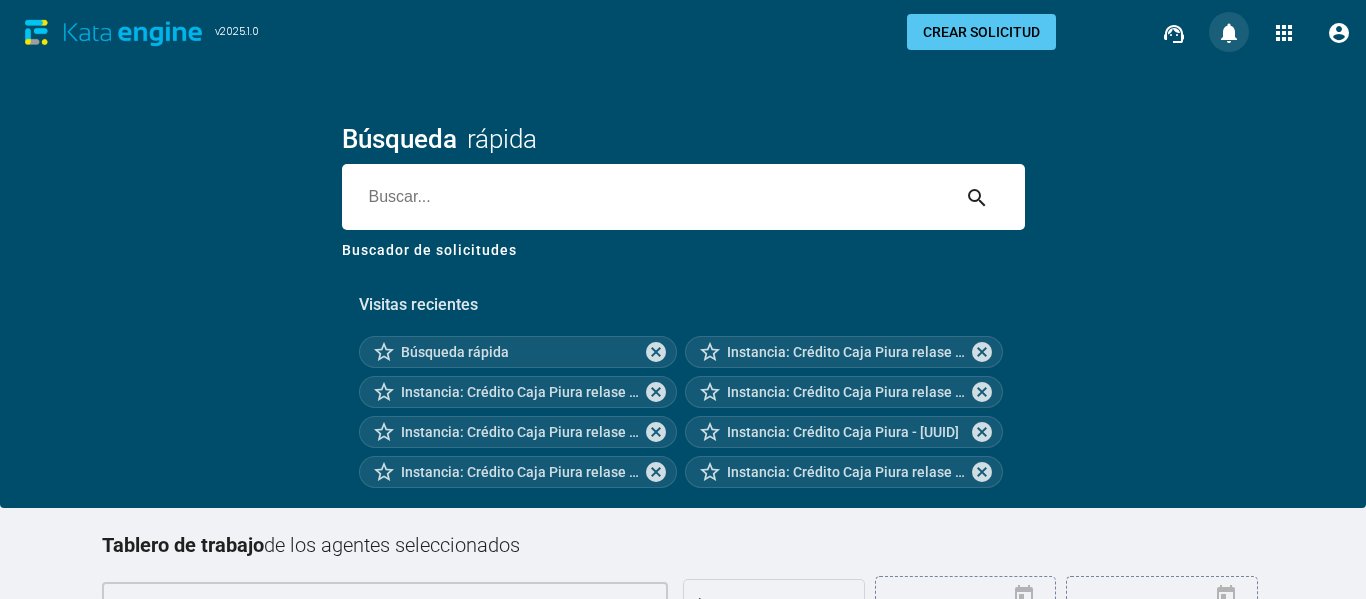 click on "notifications" at bounding box center [1229, 33] 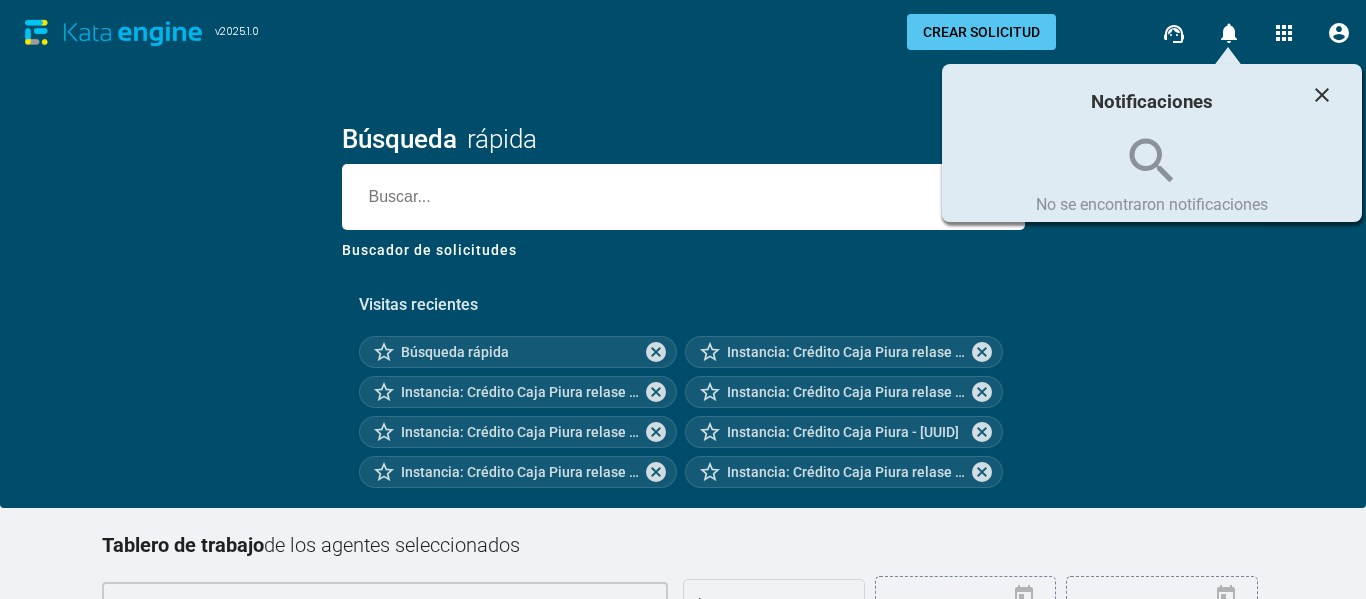 click at bounding box center [683, 299] 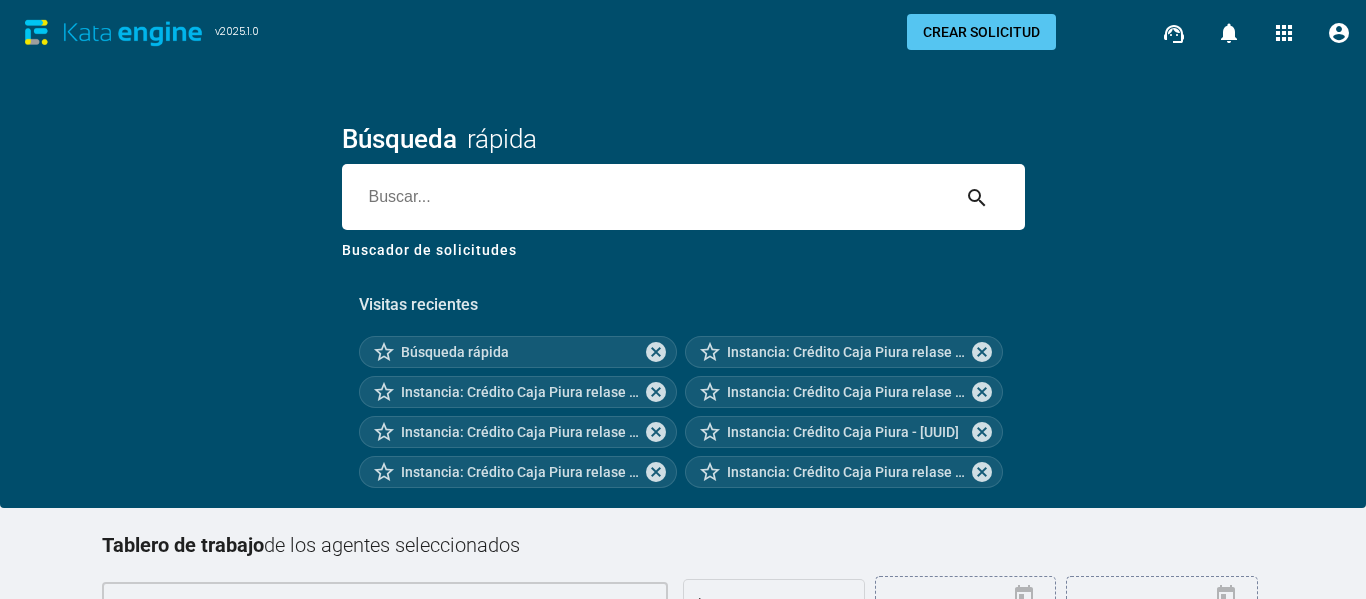 click on "apps" at bounding box center (1284, 33) 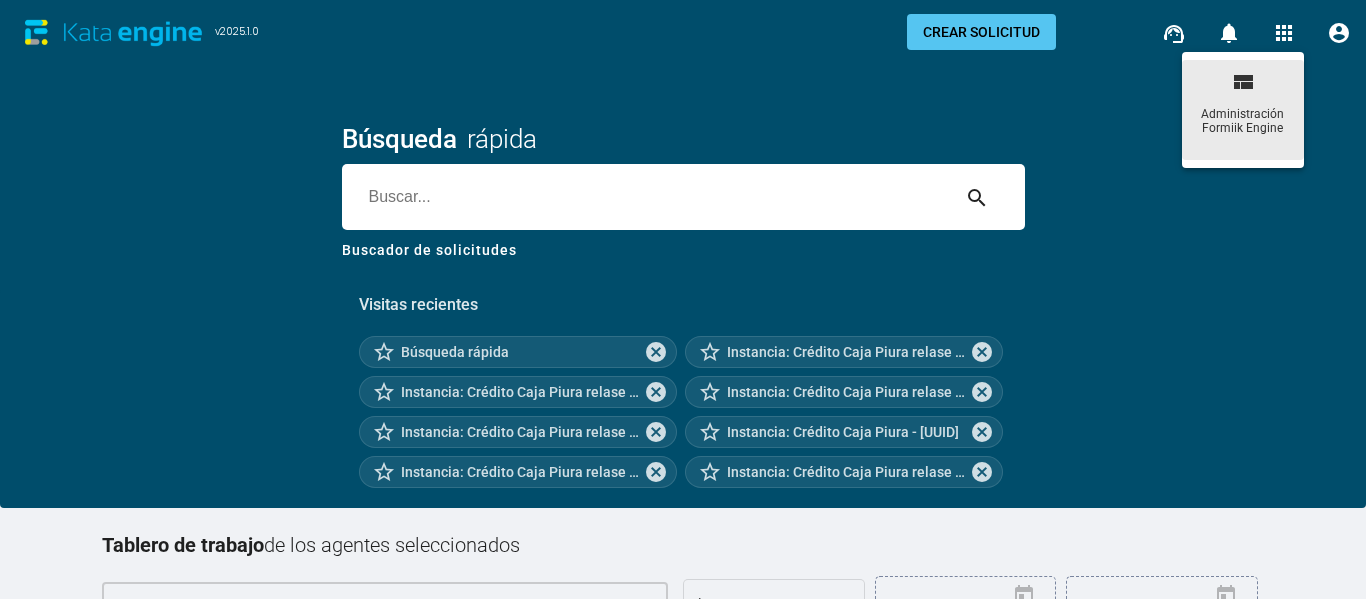 click on "Administración Formiik Engine" at bounding box center [1243, 121] 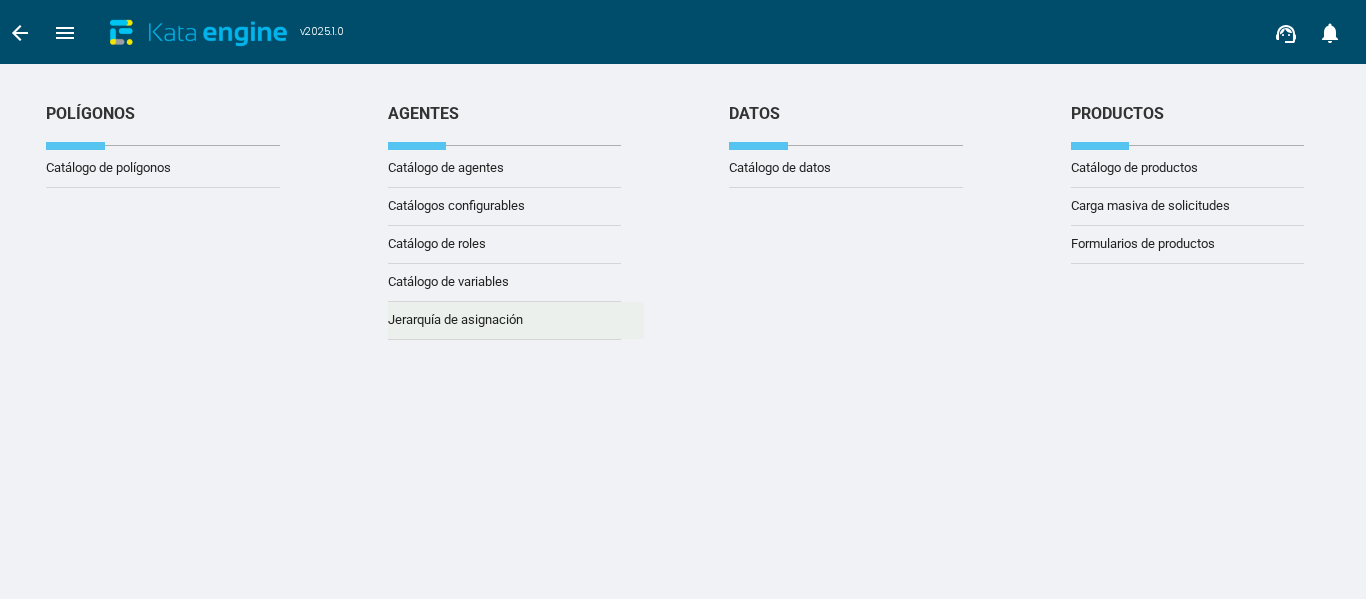 click on "Jerarquía de asignación" at bounding box center [108, 168] 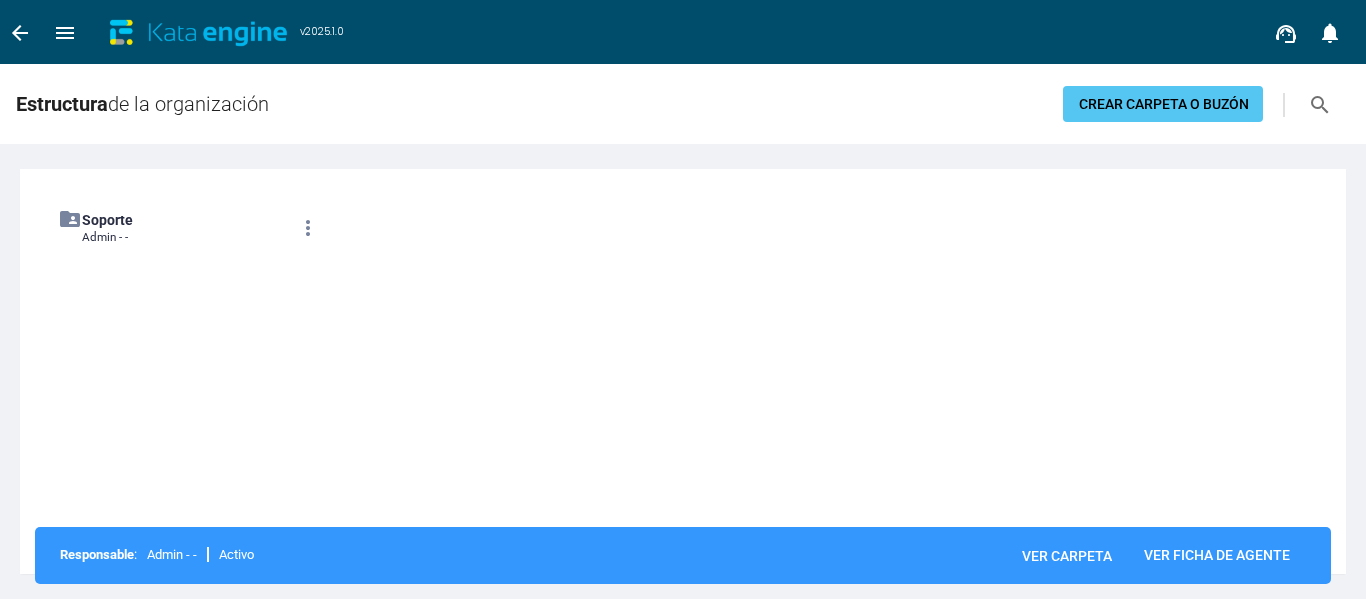click on "Soporte" at bounding box center [177, 220] 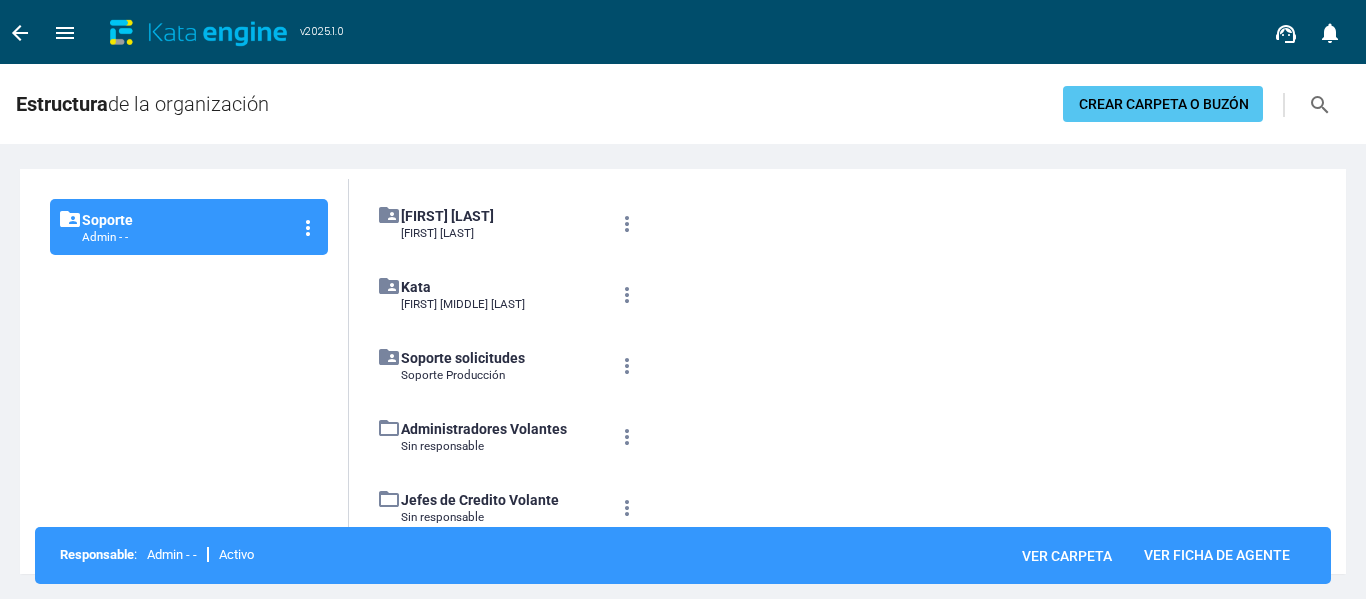 scroll, scrollTop: 529, scrollLeft: 0, axis: vertical 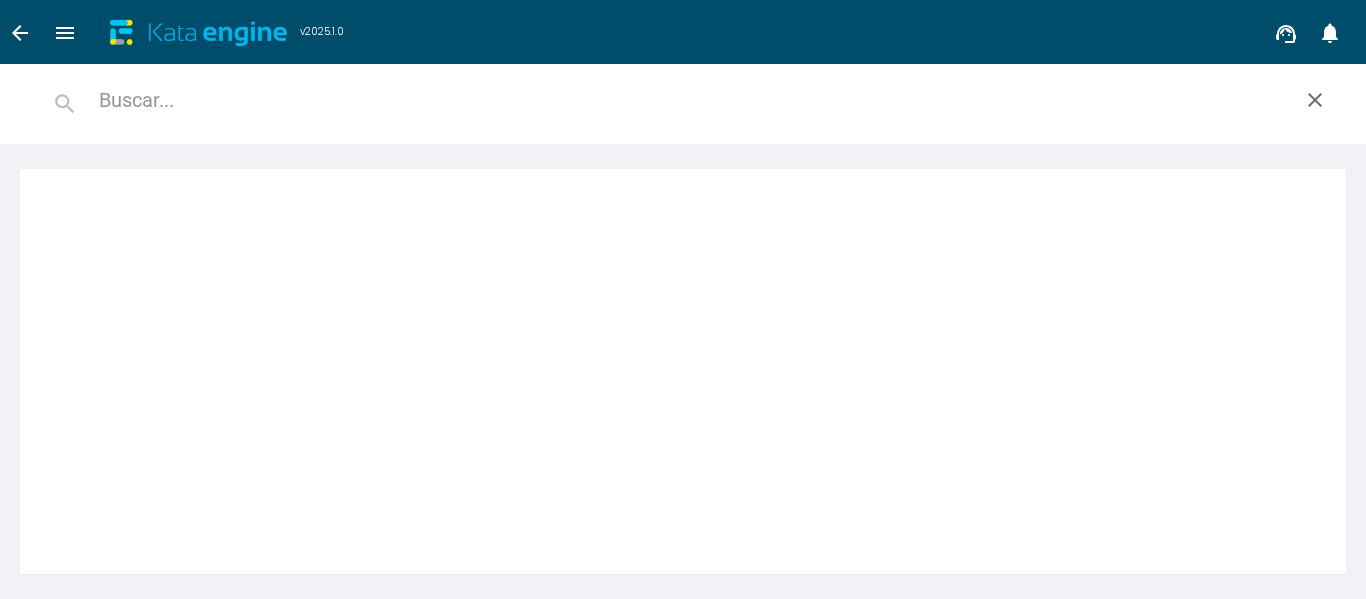paste on "[USERNAME]" 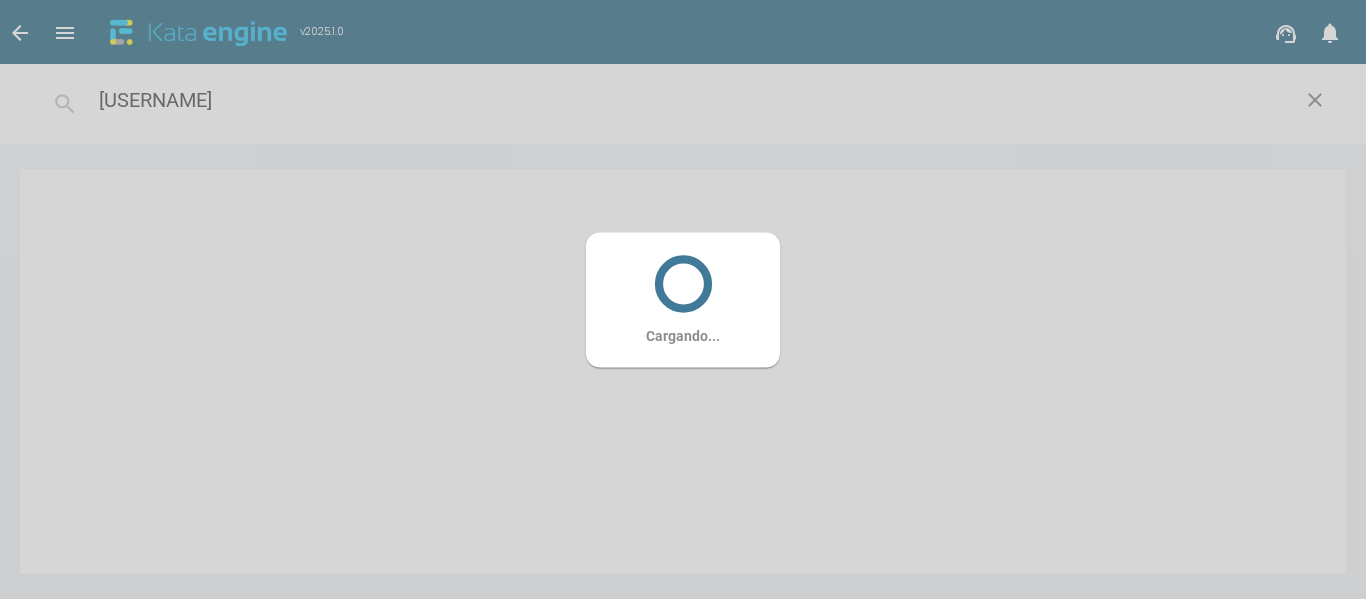 type on "[USERNAME]" 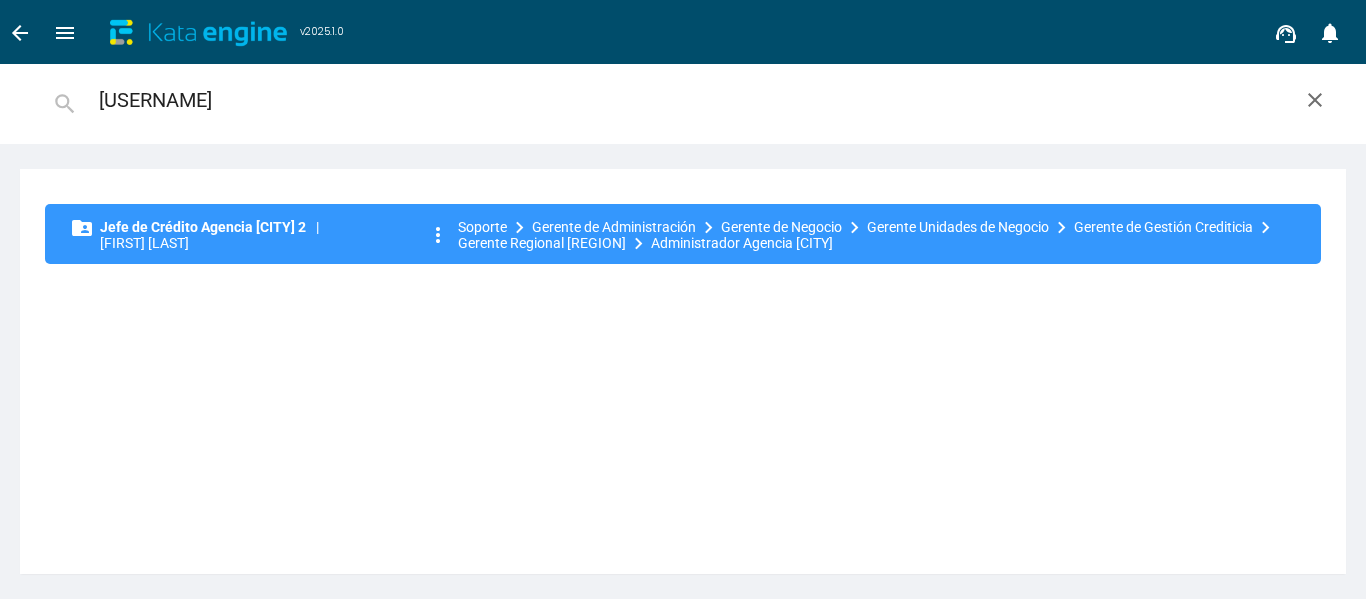 click on "Gerente de Gestión Crediticia  keyboard_arrow_right" at bounding box center [1176, 227] 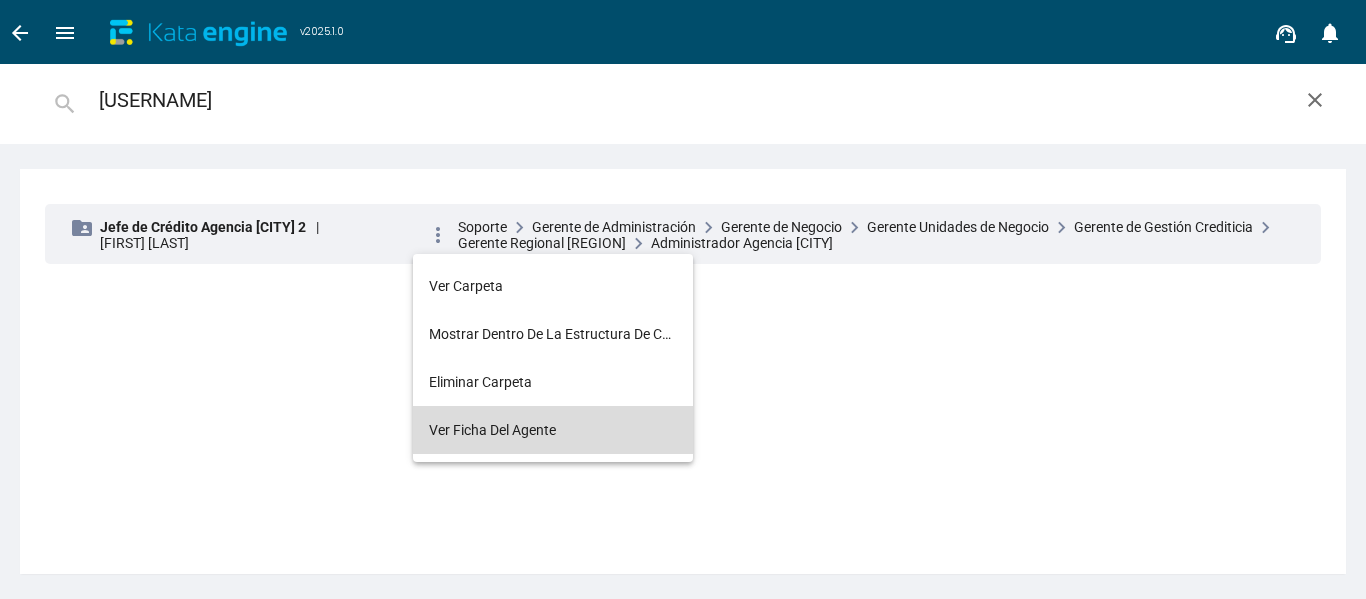 click on "Ver ficha del agente" at bounding box center (492, 430) 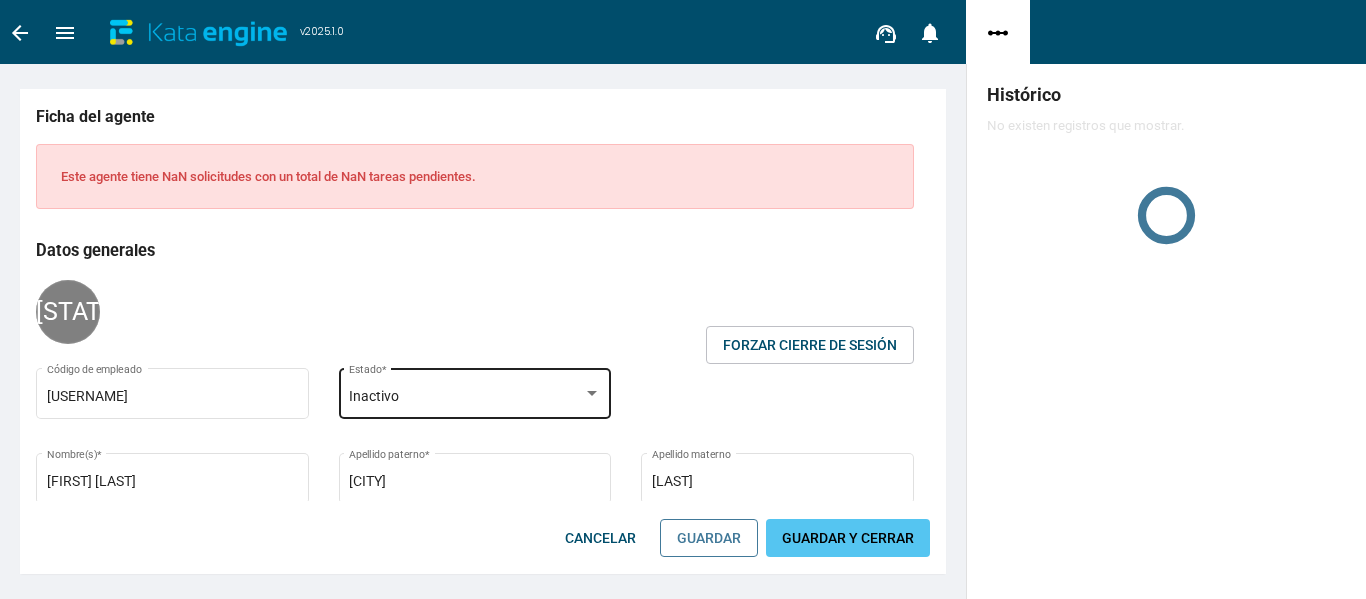 click on "Inactivo" at bounding box center (466, 397) 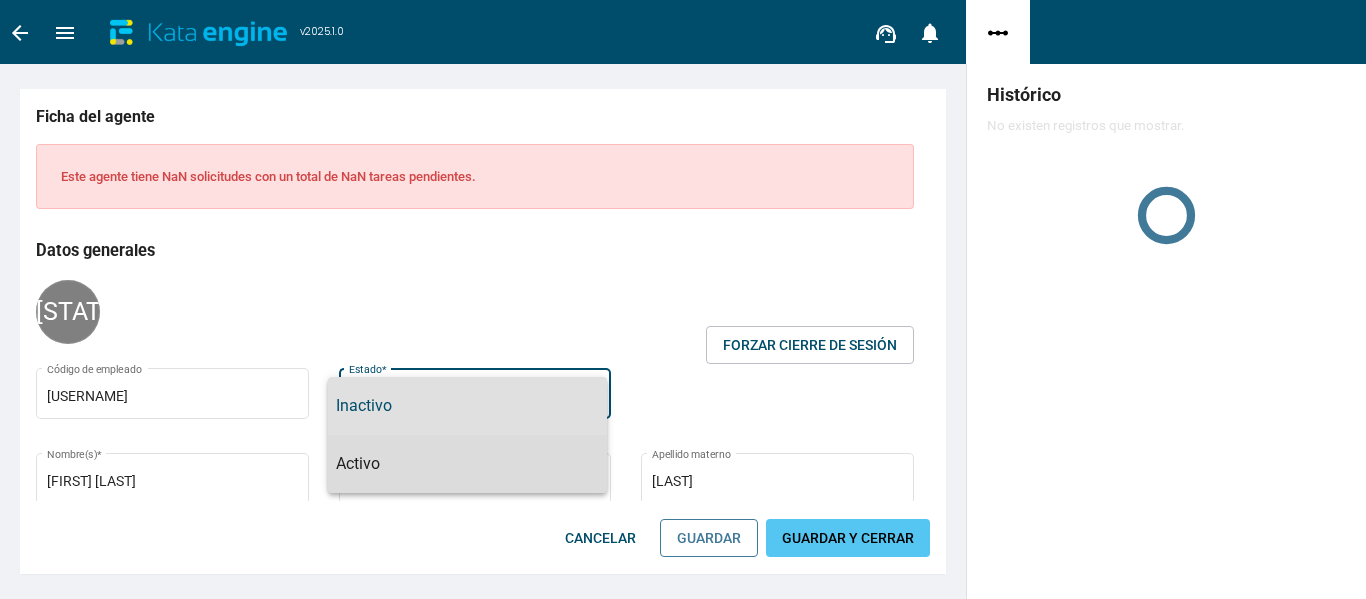click on "Activo" at bounding box center (467, 464) 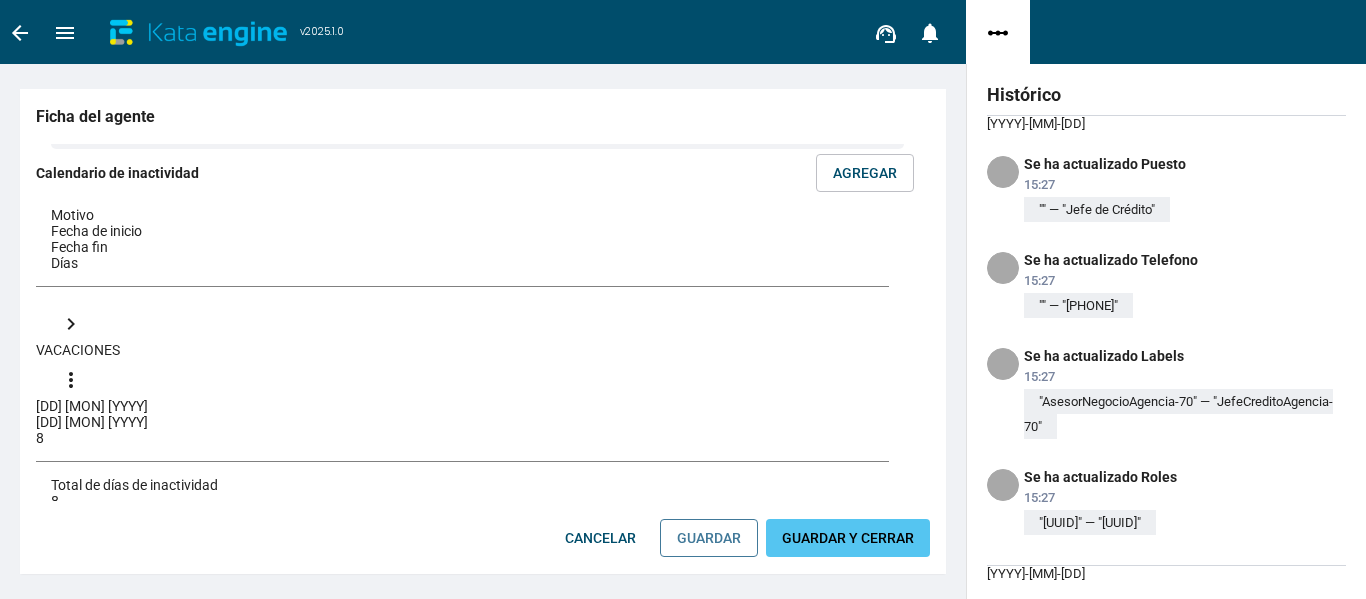 scroll, scrollTop: 900, scrollLeft: 0, axis: vertical 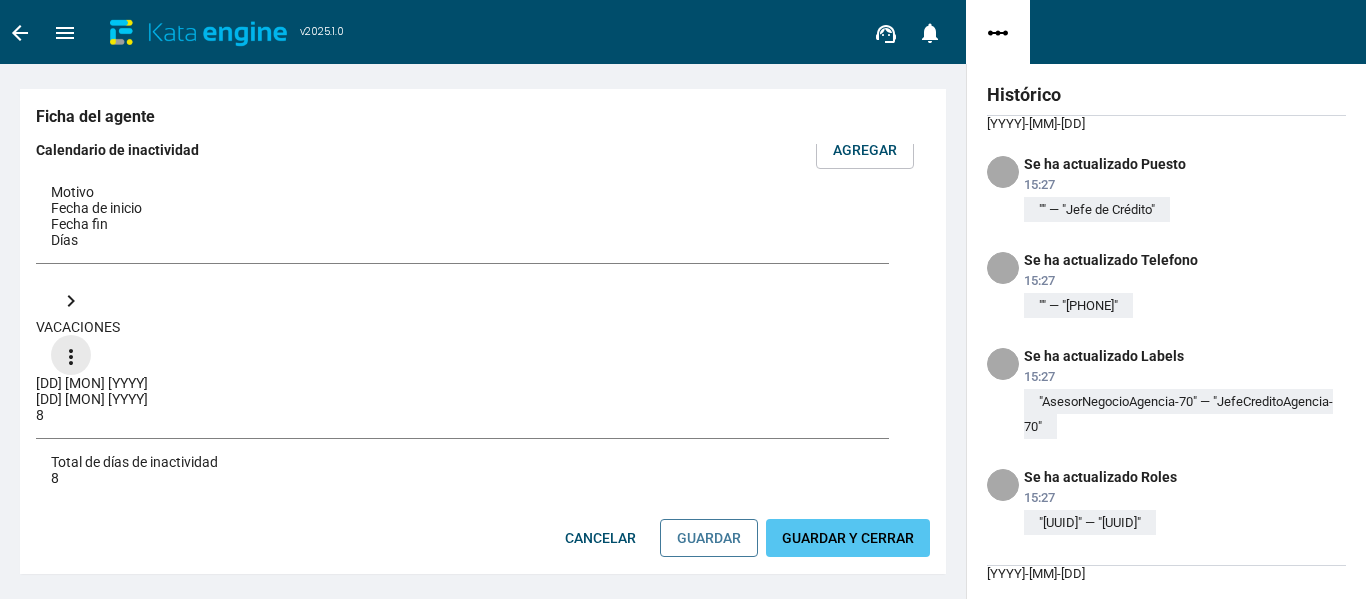 click on "more_vert" at bounding box center [71, 355] 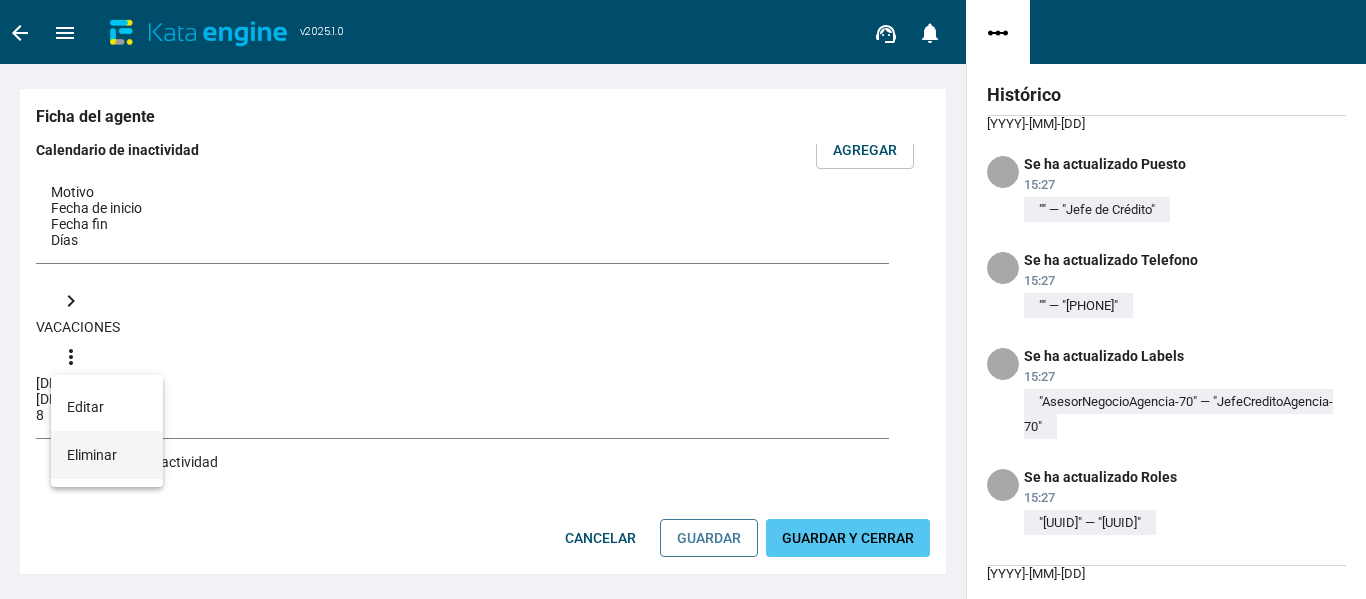 click on "Eliminar" at bounding box center (85, 407) 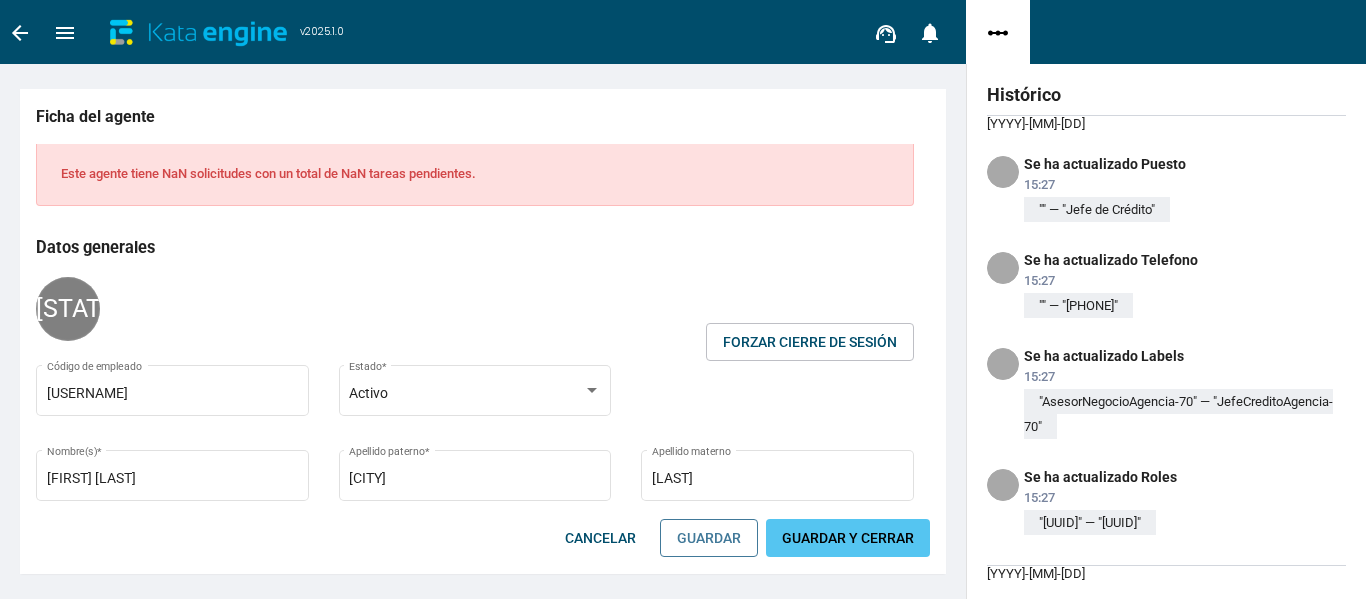 scroll, scrollTop: 0, scrollLeft: 0, axis: both 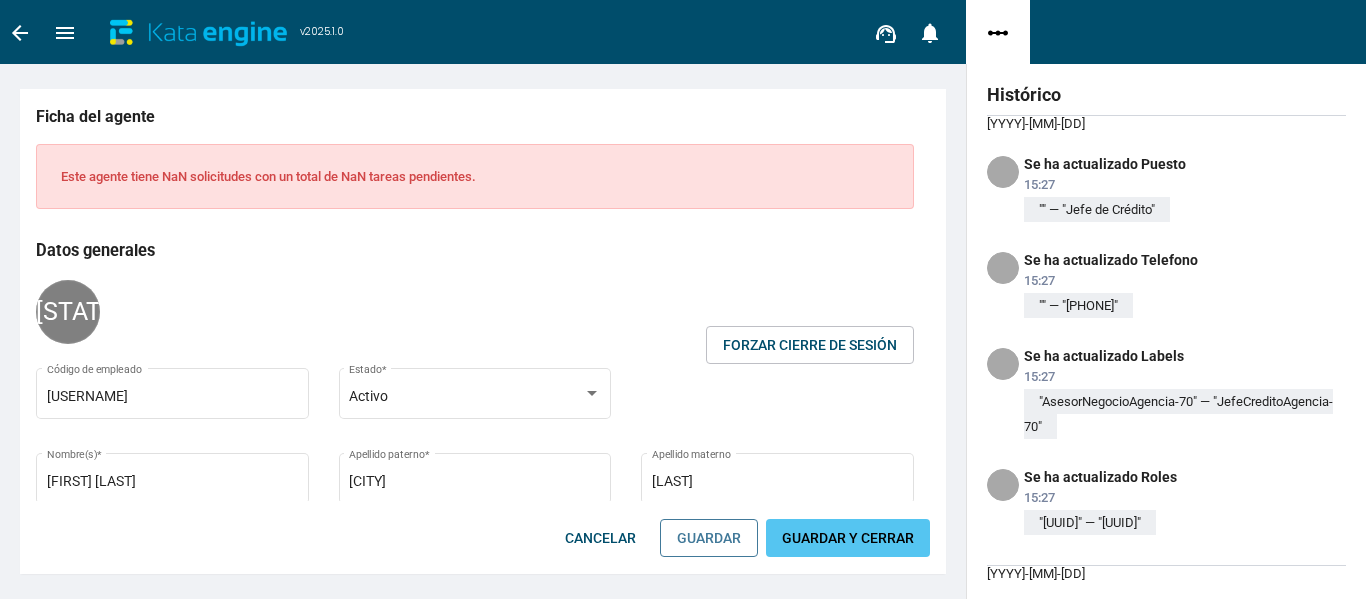 click on "GUARDAR Y CERRAR" at bounding box center (848, 538) 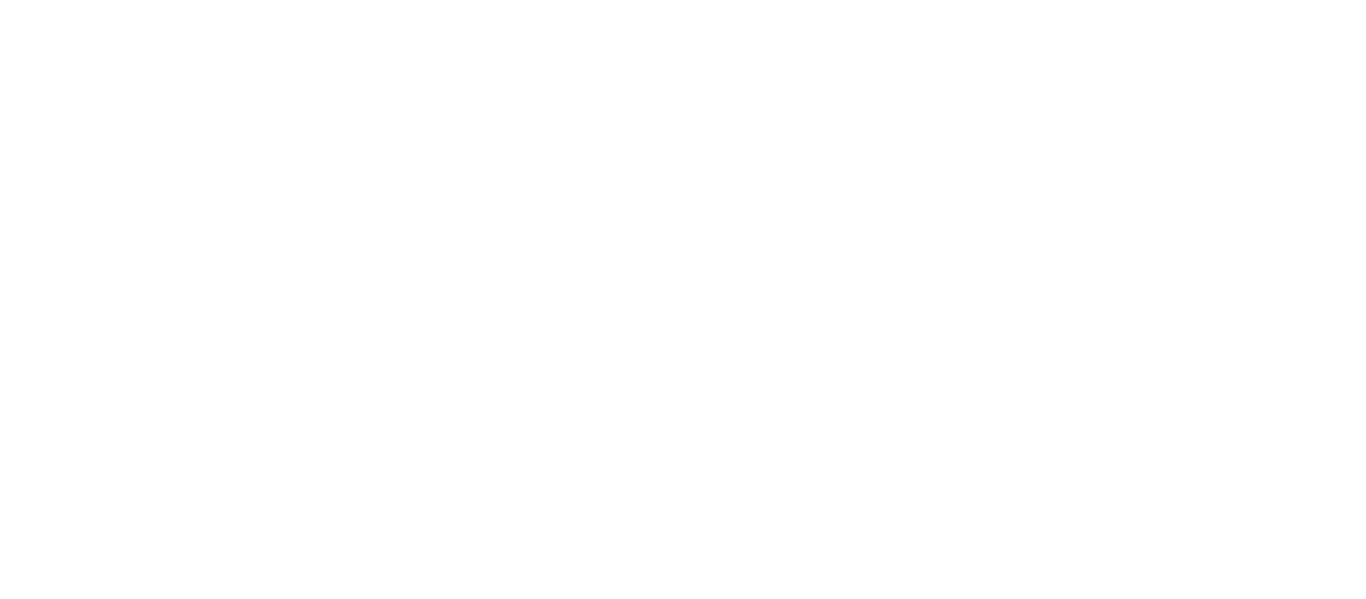 scroll, scrollTop: 0, scrollLeft: 0, axis: both 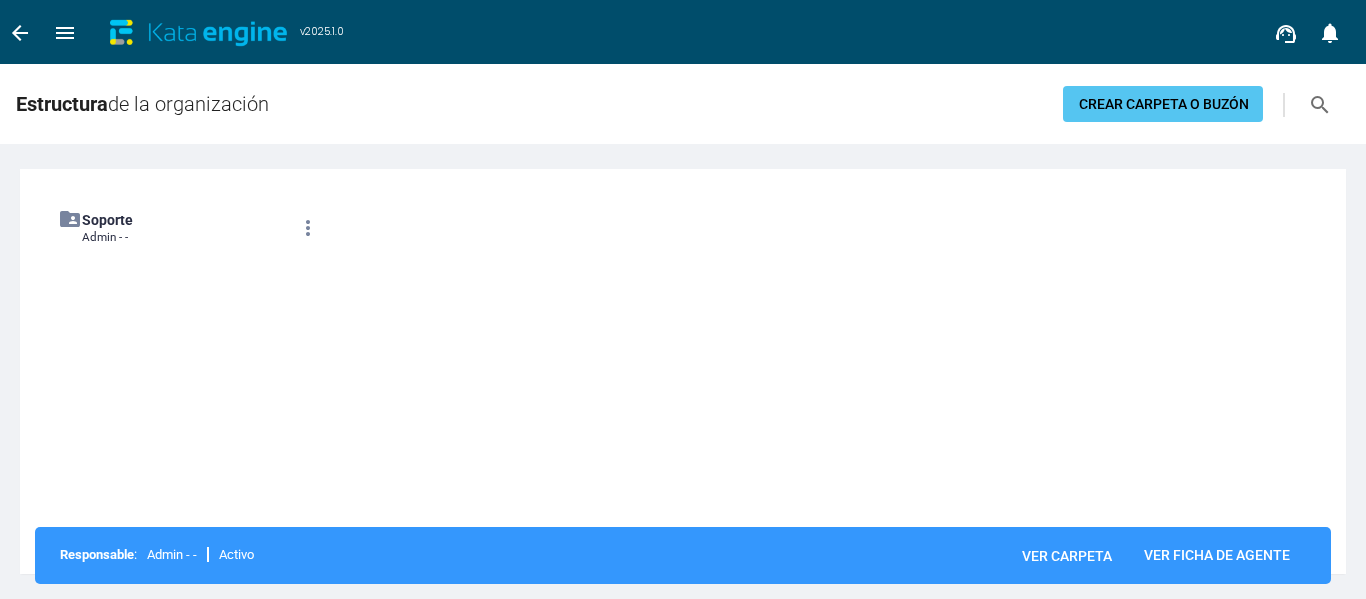 click on "search" at bounding box center [1320, 105] 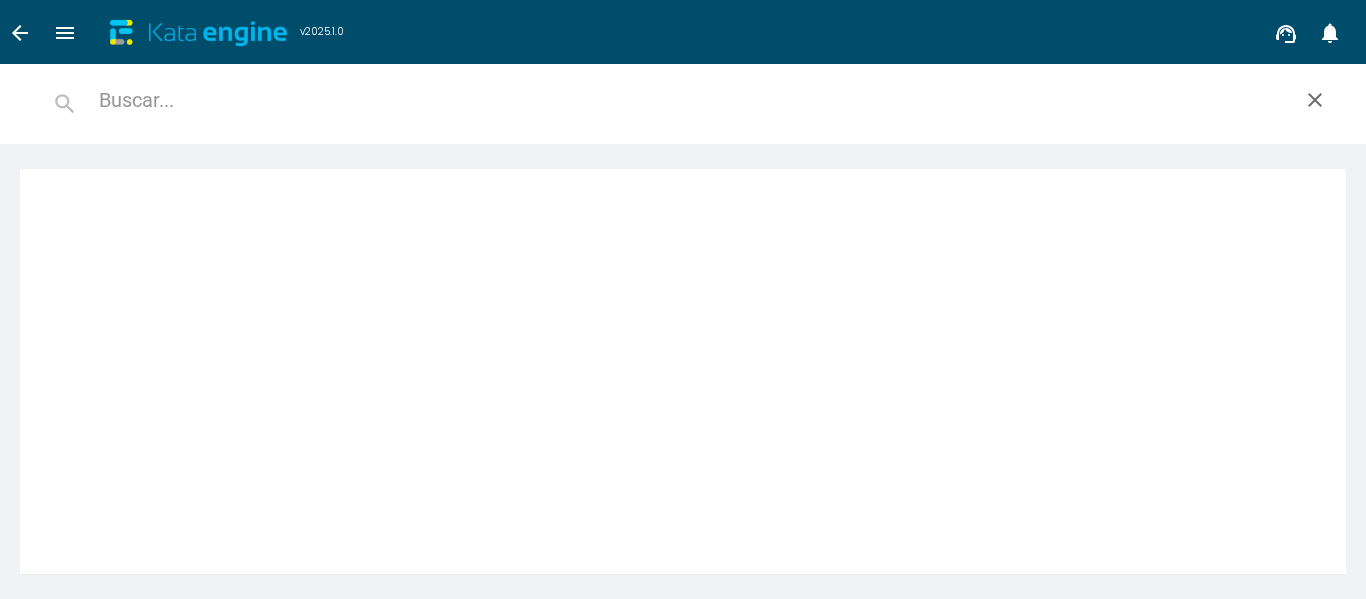 paste on "[EMAIL]" 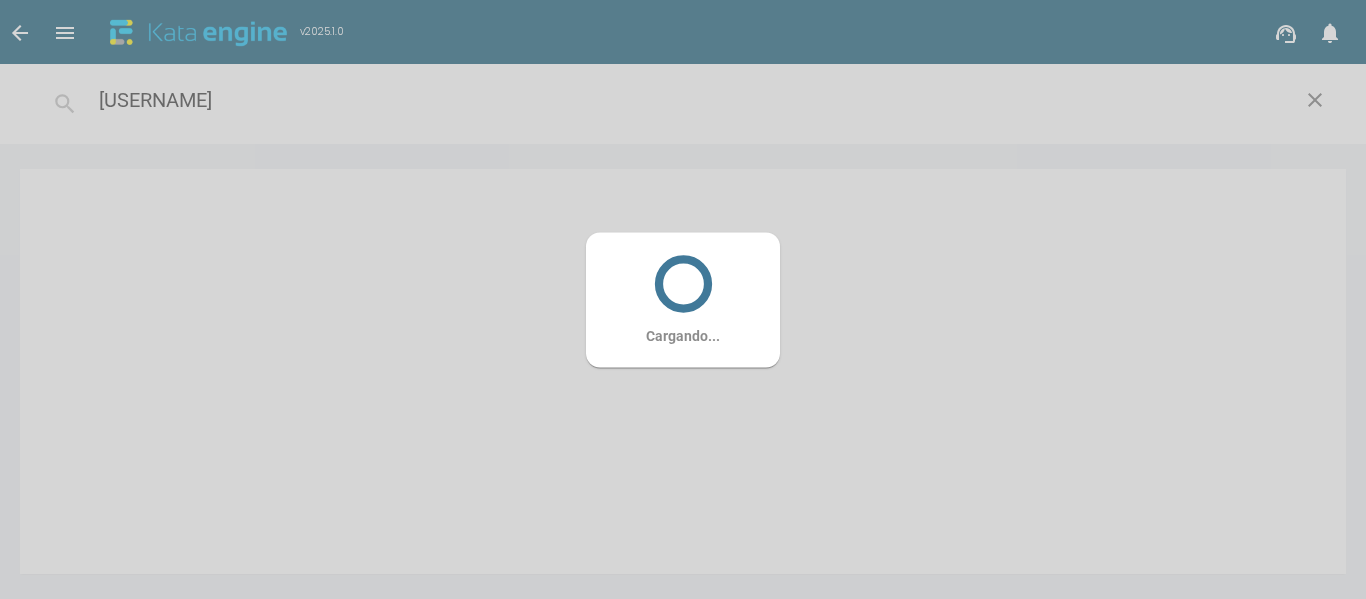 type on "[USERNAME]" 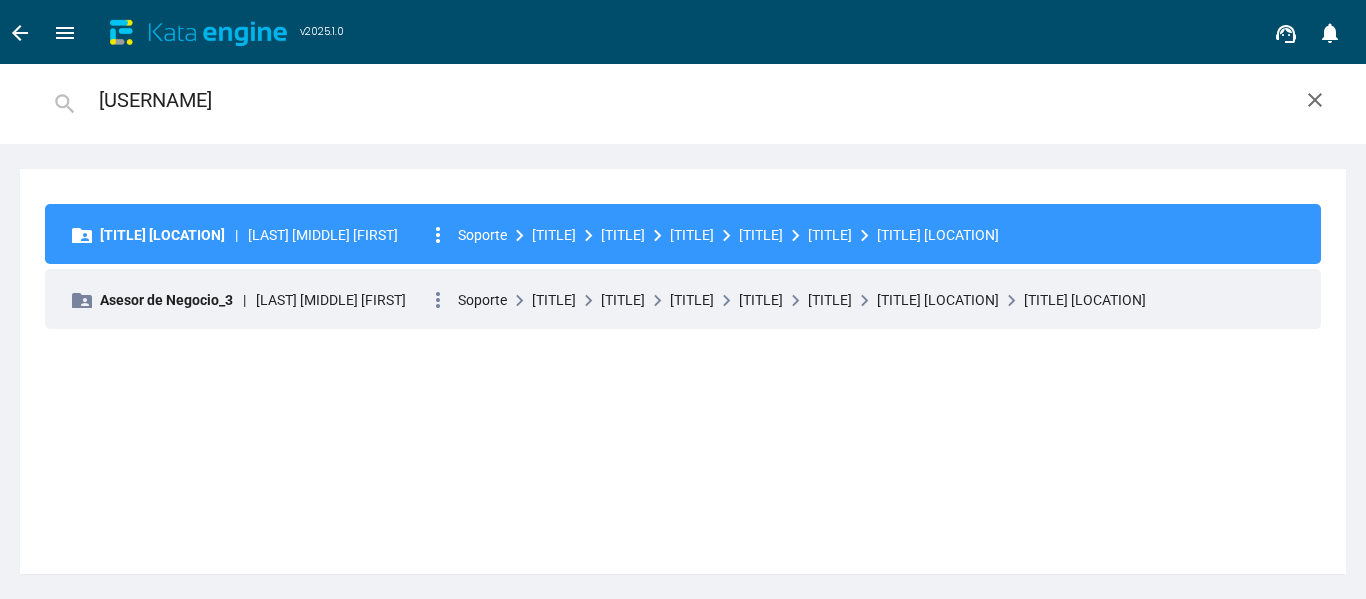 click on "more_vert" at bounding box center (438, 235) 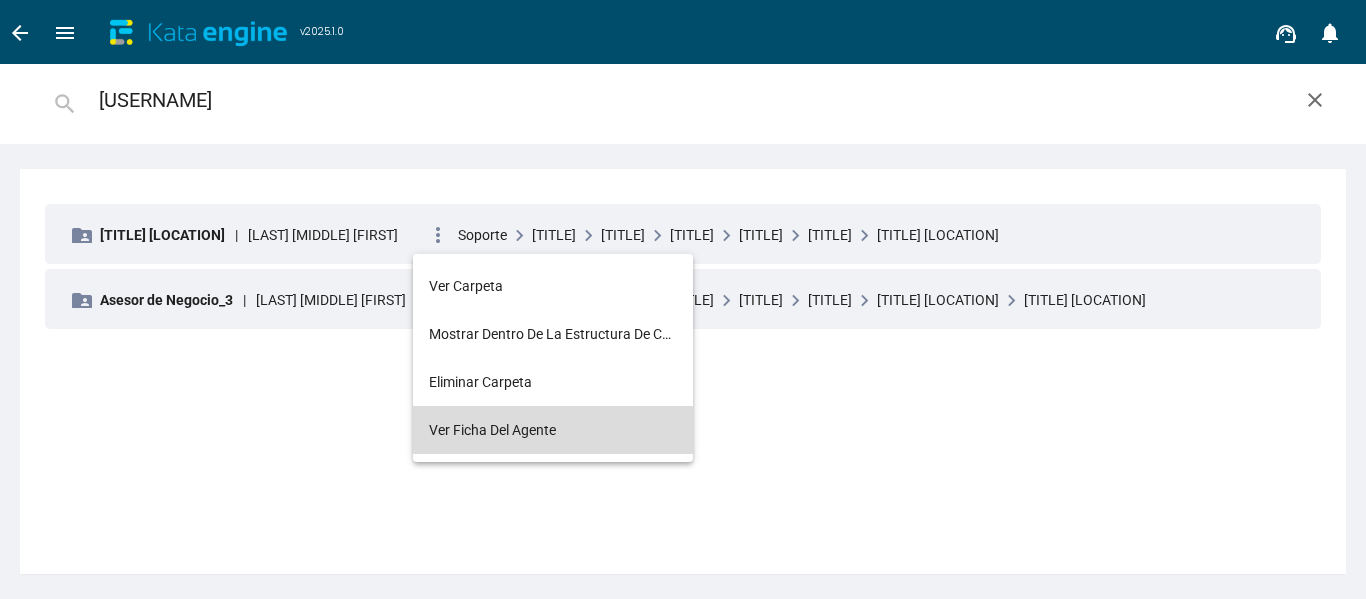 click on "Ver ficha del agente" at bounding box center (492, 430) 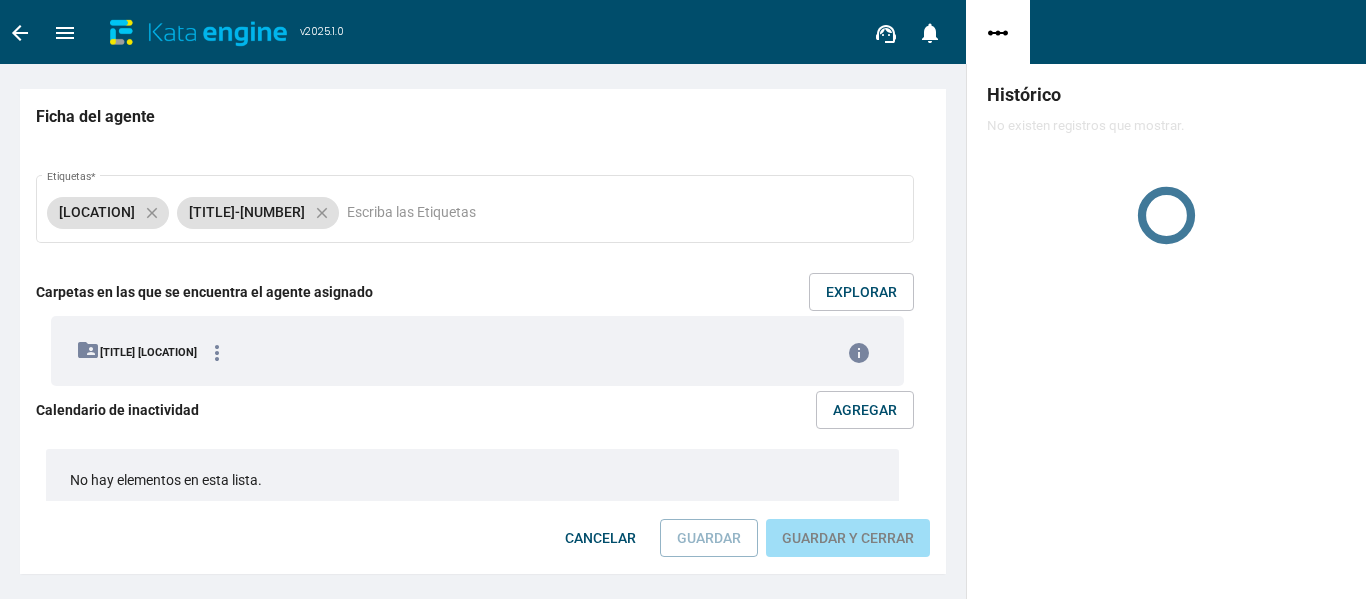 scroll, scrollTop: 665, scrollLeft: 0, axis: vertical 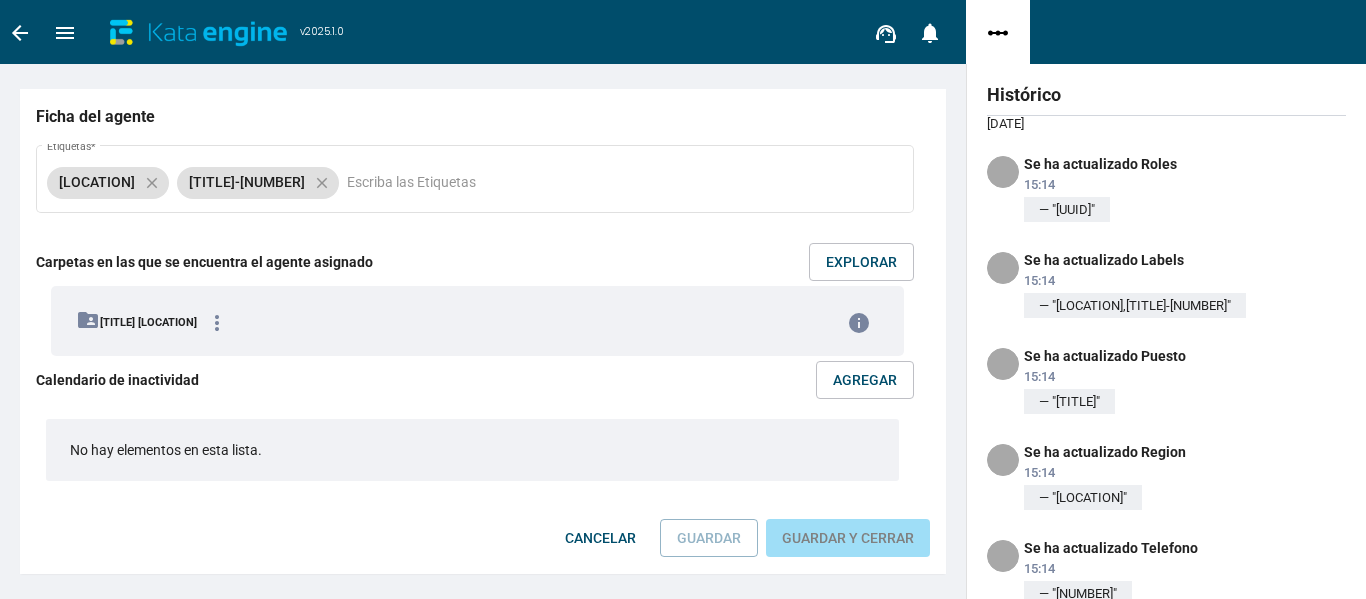 click on "AGREGAR" at bounding box center (861, 262) 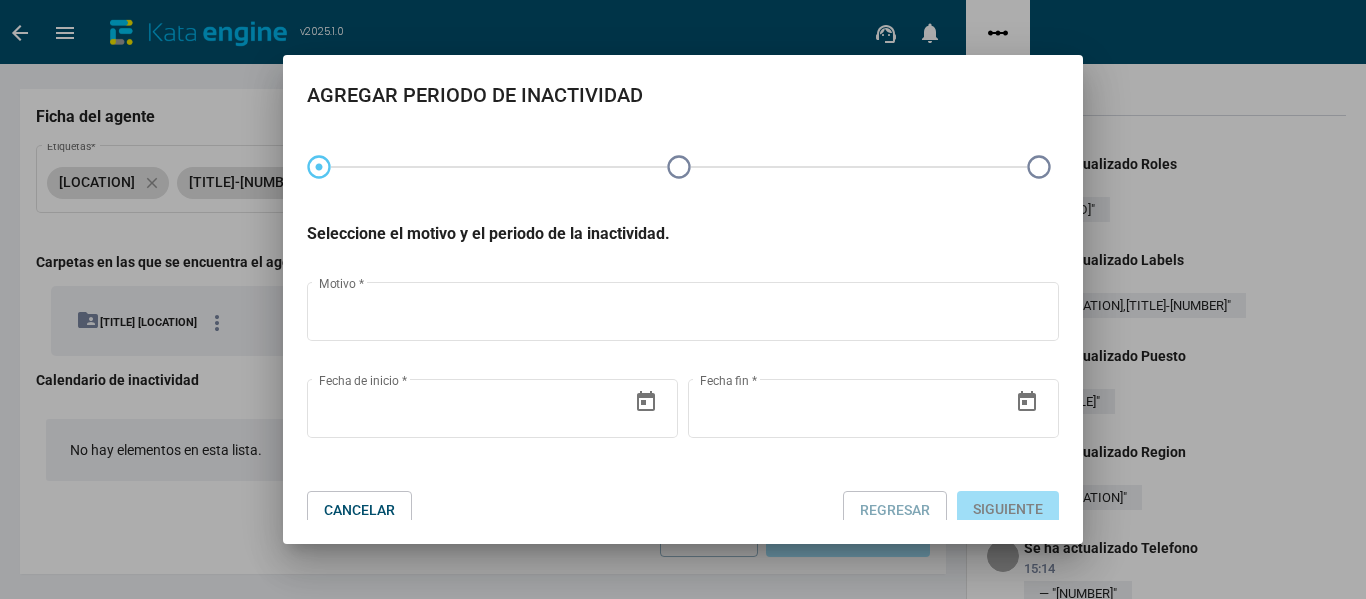 click on "CANCELAR" at bounding box center (359, 510) 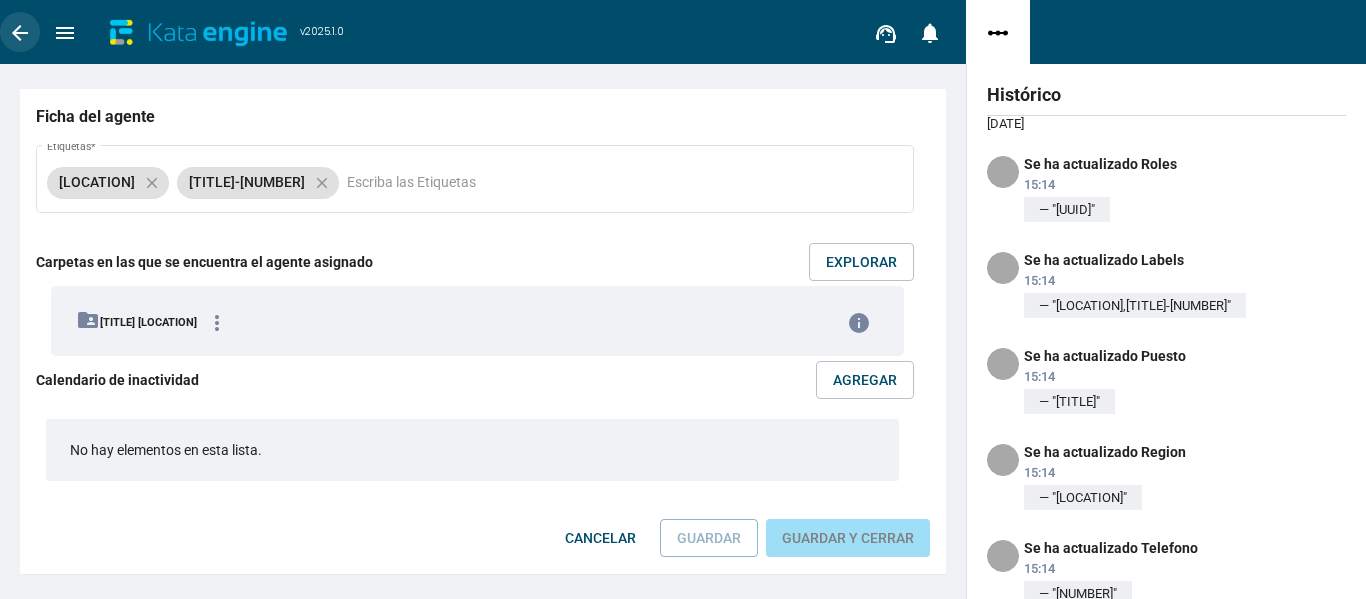 click on "arrow_back" at bounding box center [20, 33] 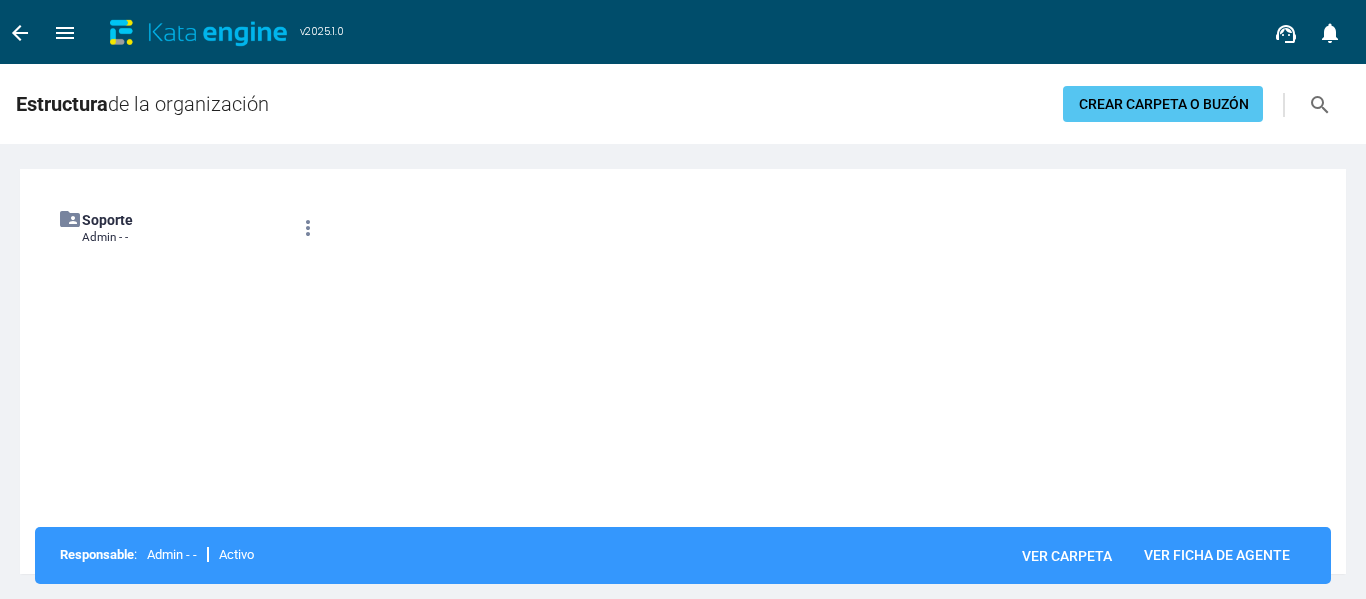 click on "search" at bounding box center [1320, 105] 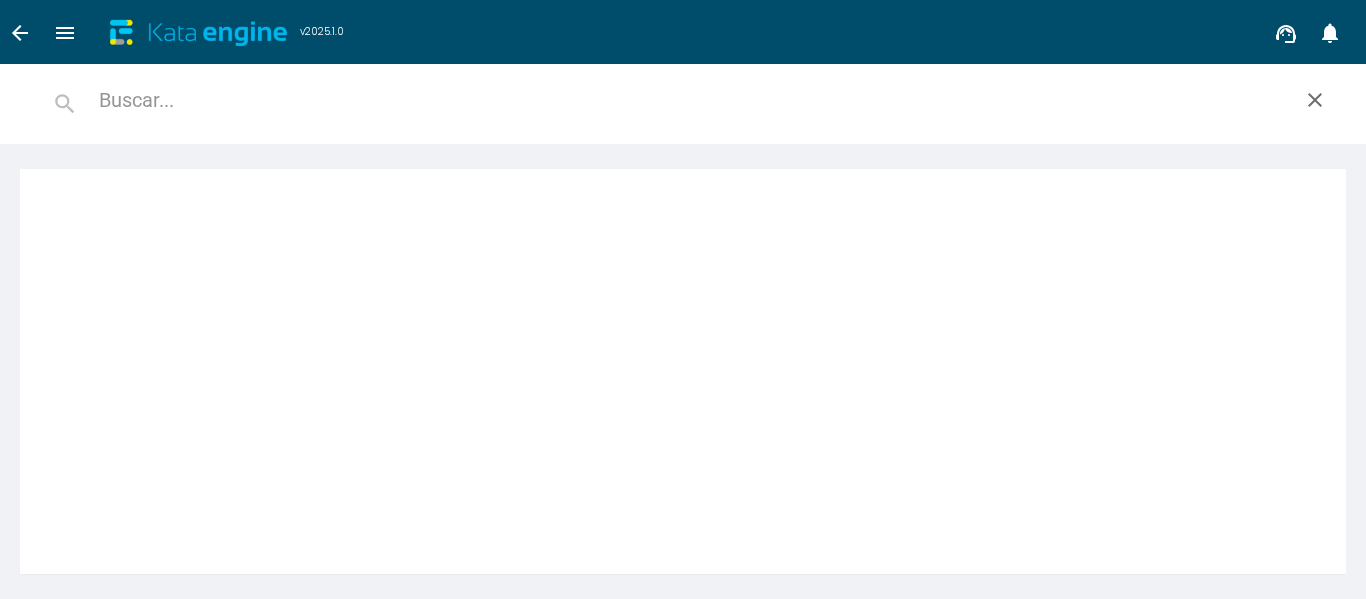 paste on "[USERNAME]" 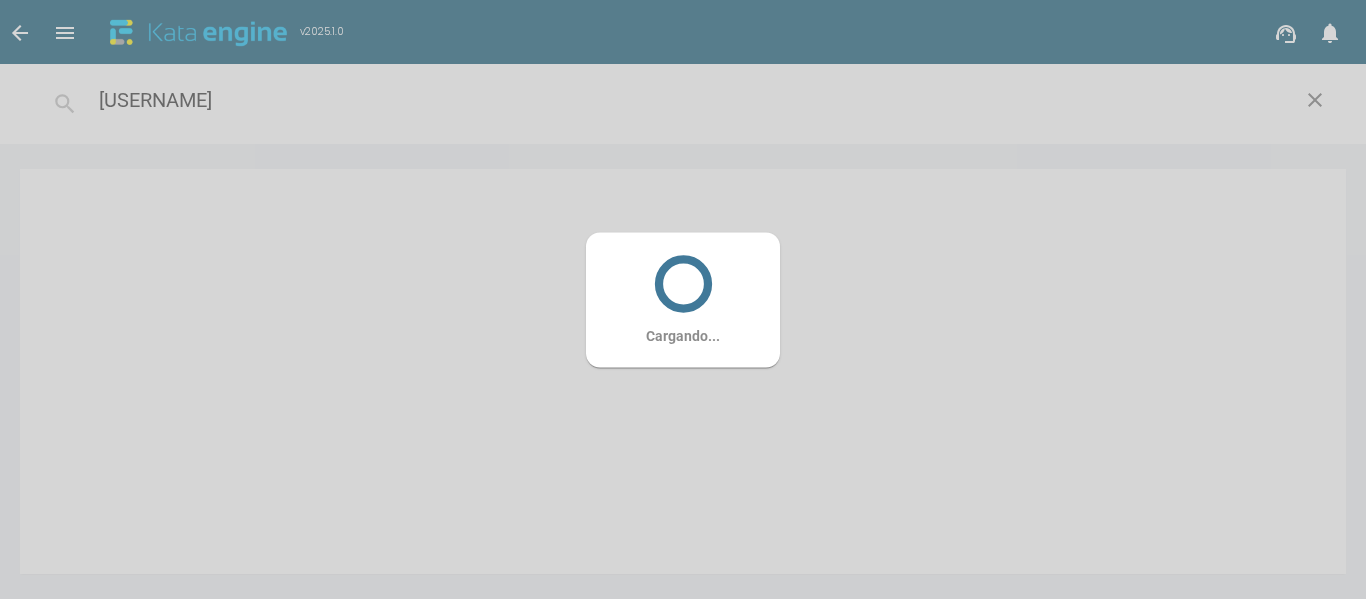 type on "[USERNAME]" 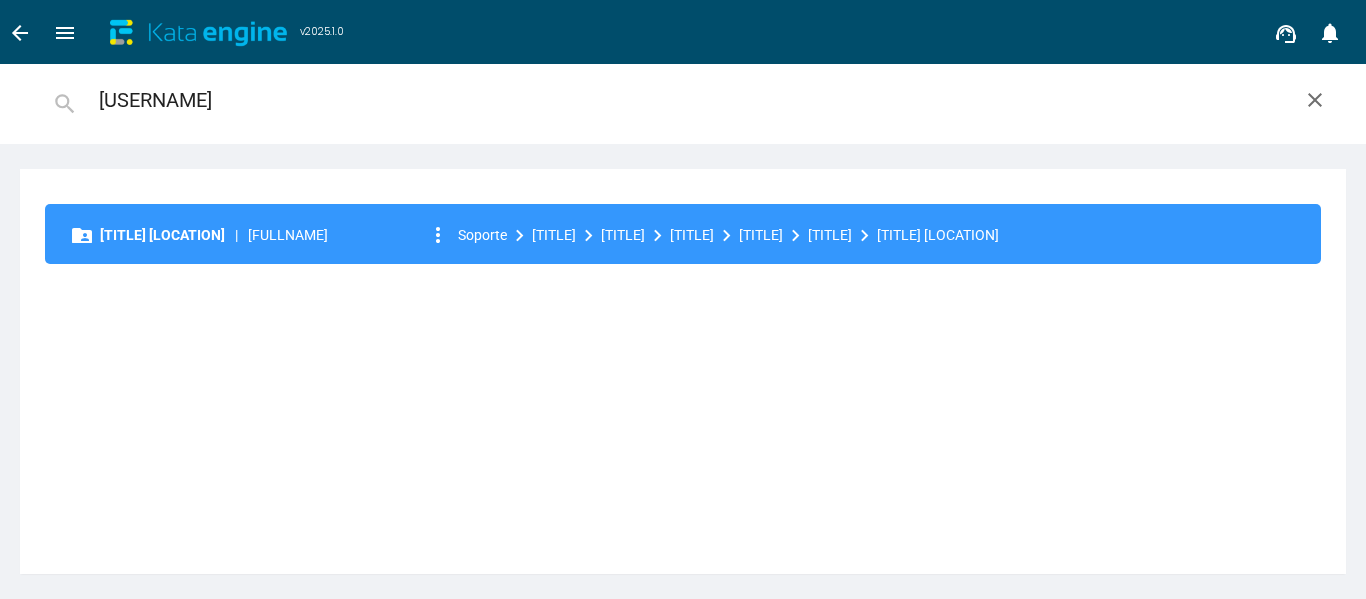 click on "more_vert" at bounding box center [438, 235] 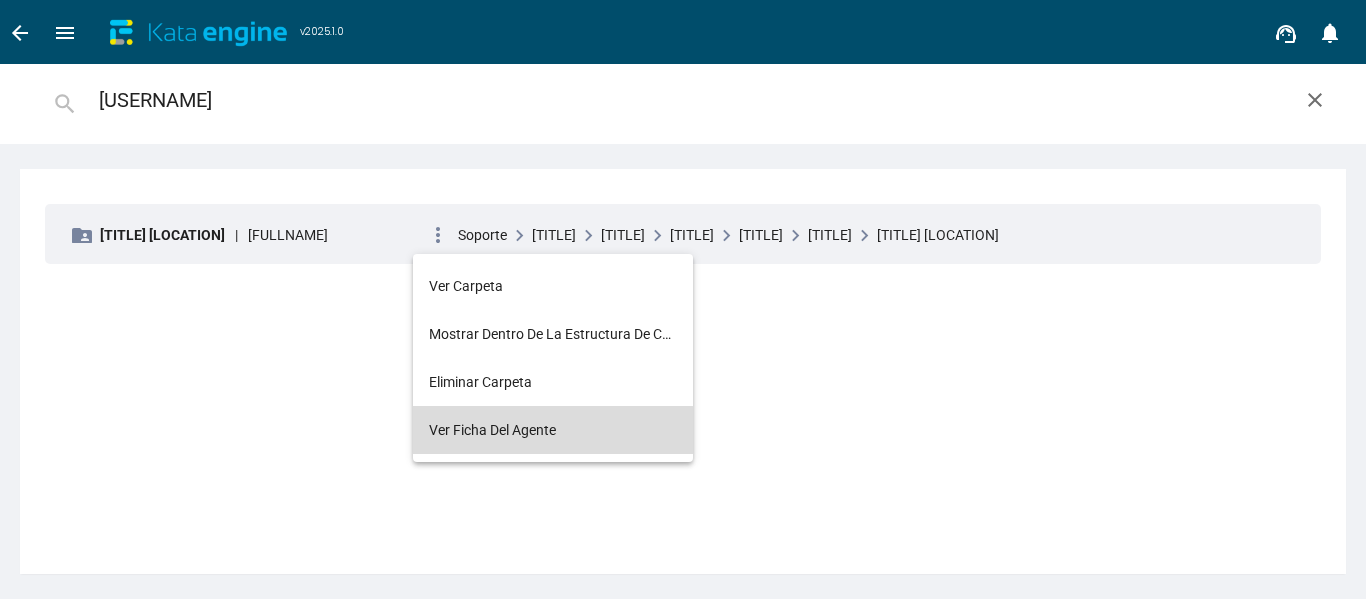 click on "Ver ficha del agente" at bounding box center [553, 430] 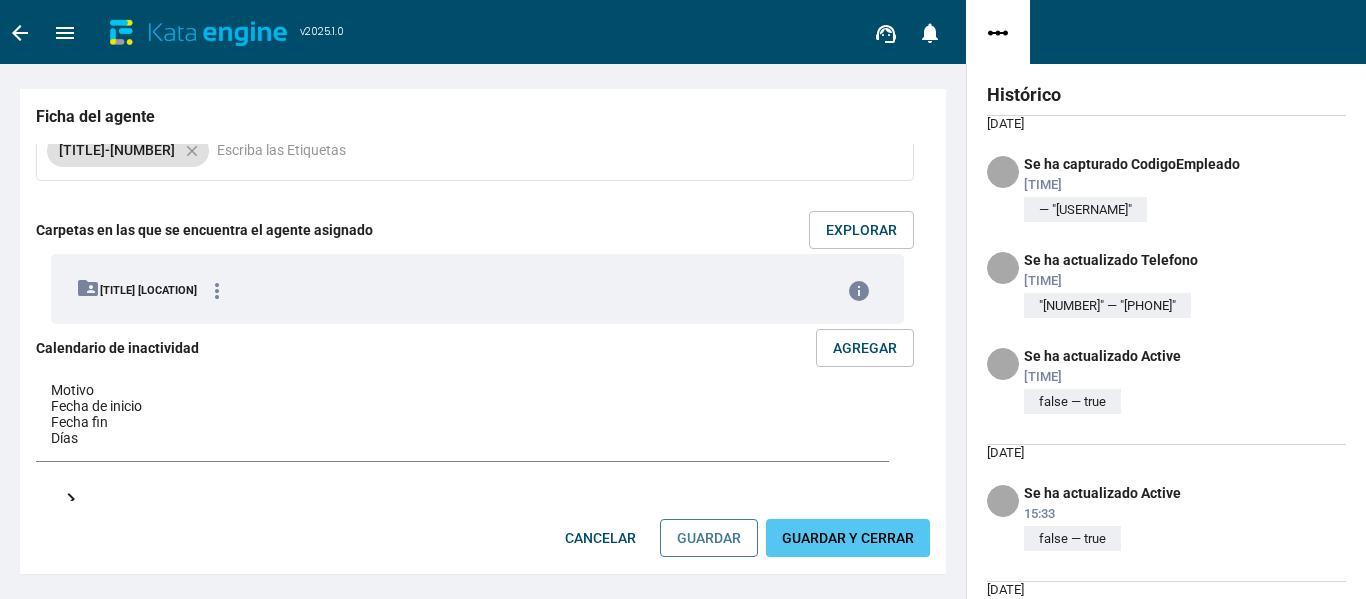 scroll, scrollTop: 705, scrollLeft: 0, axis: vertical 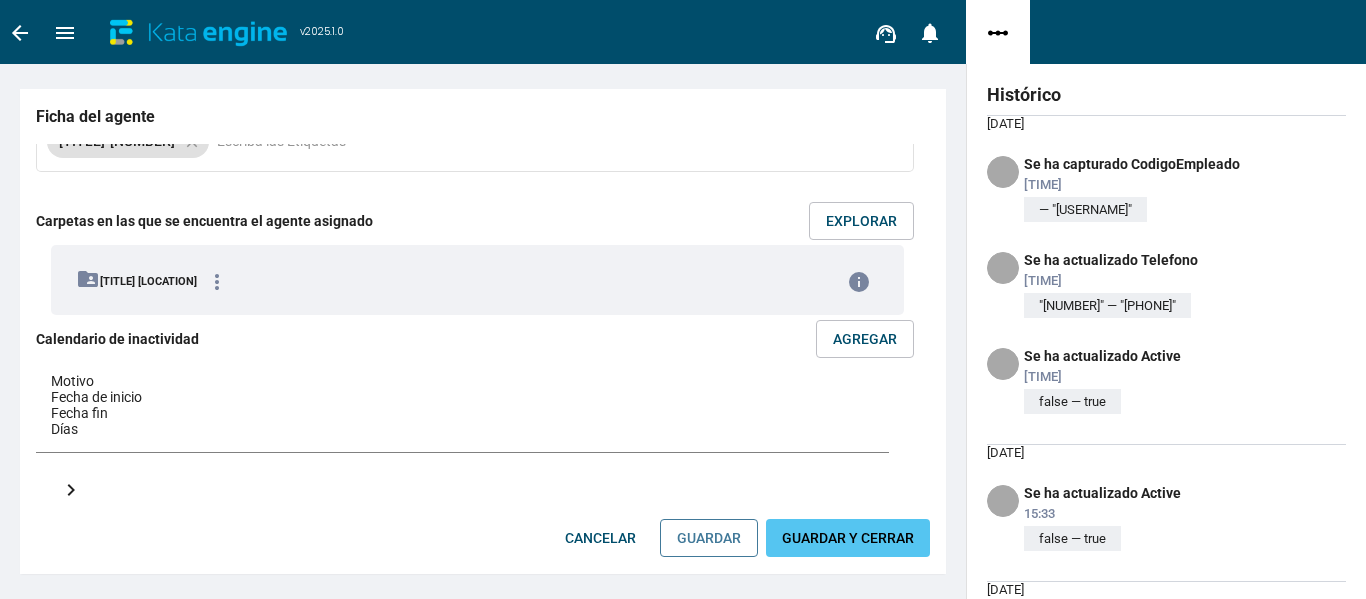 click on "AGREGAR" at bounding box center (861, 221) 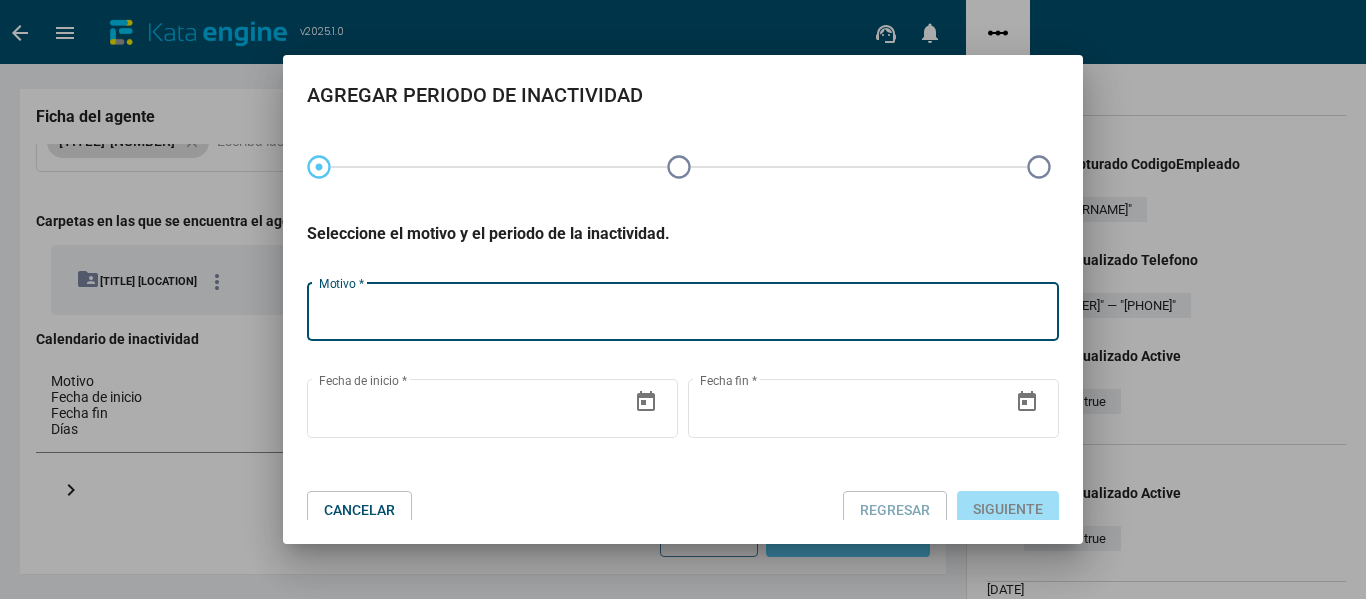 click on "Motivo *" at bounding box center (683, 316) 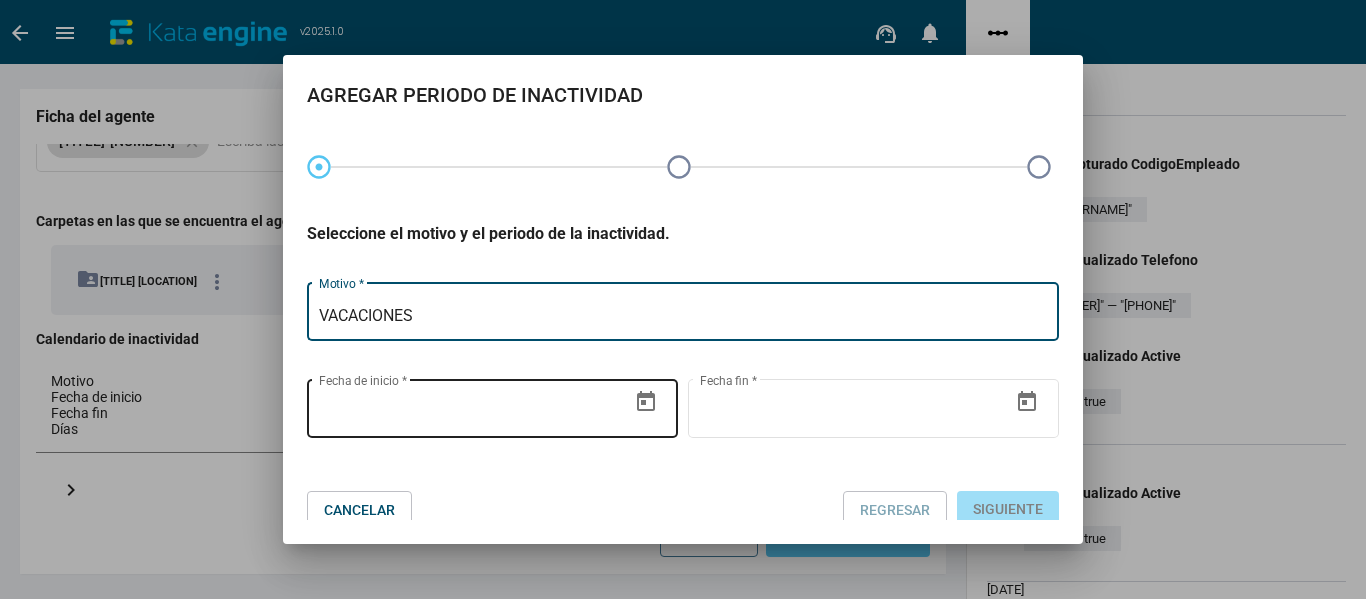 type on "VACACIONES" 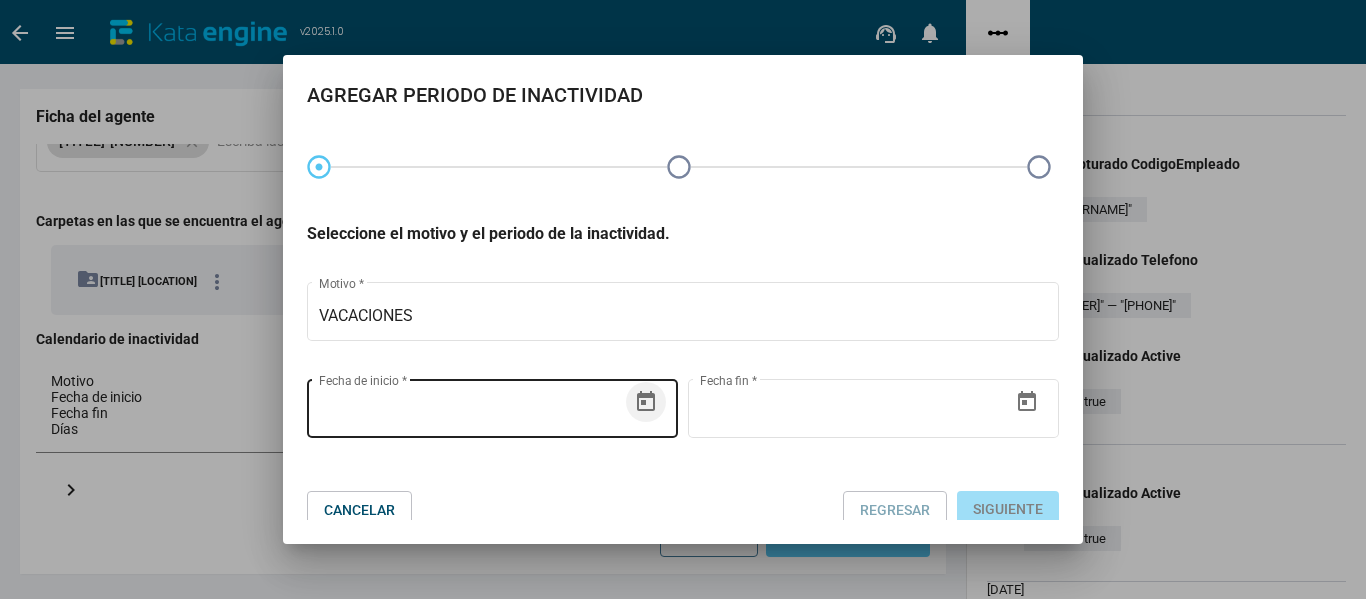 click at bounding box center [646, 402] 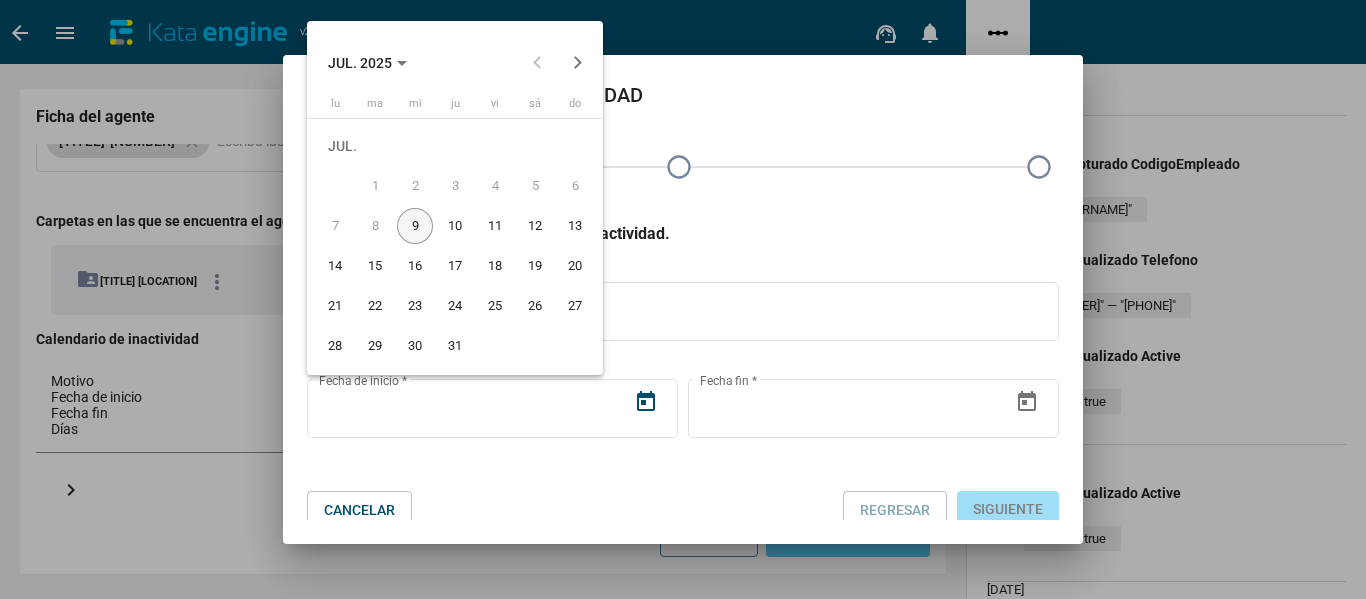 click on "9" at bounding box center [415, 226] 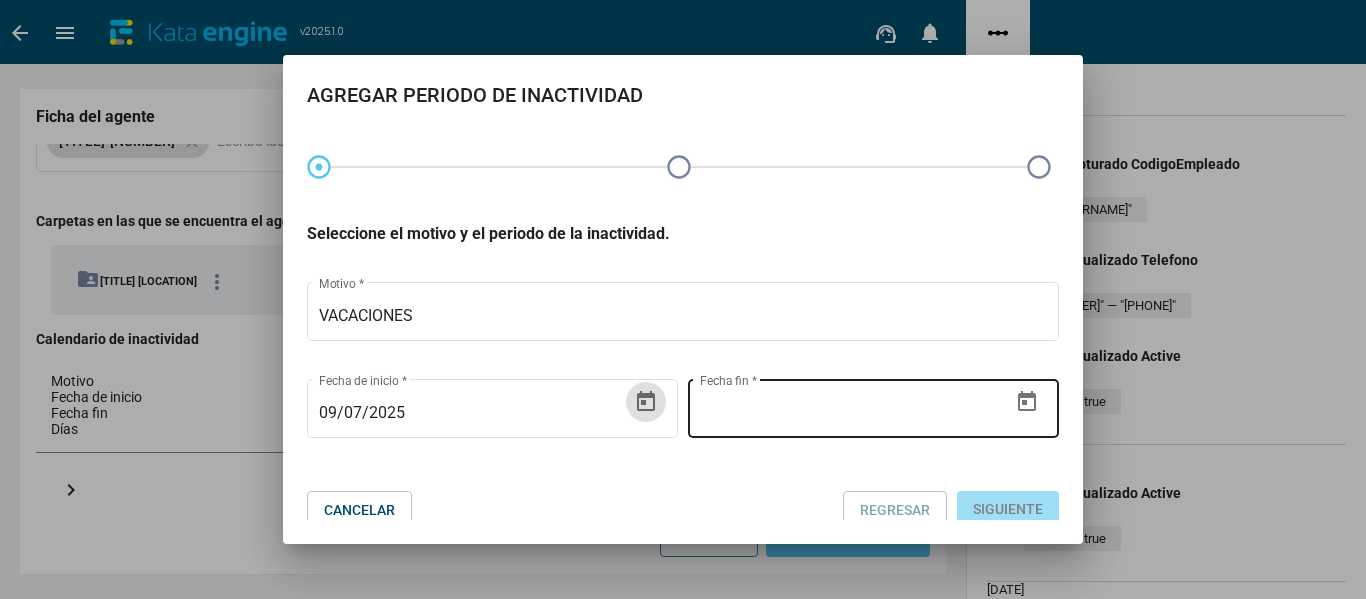 click at bounding box center [1027, 401] 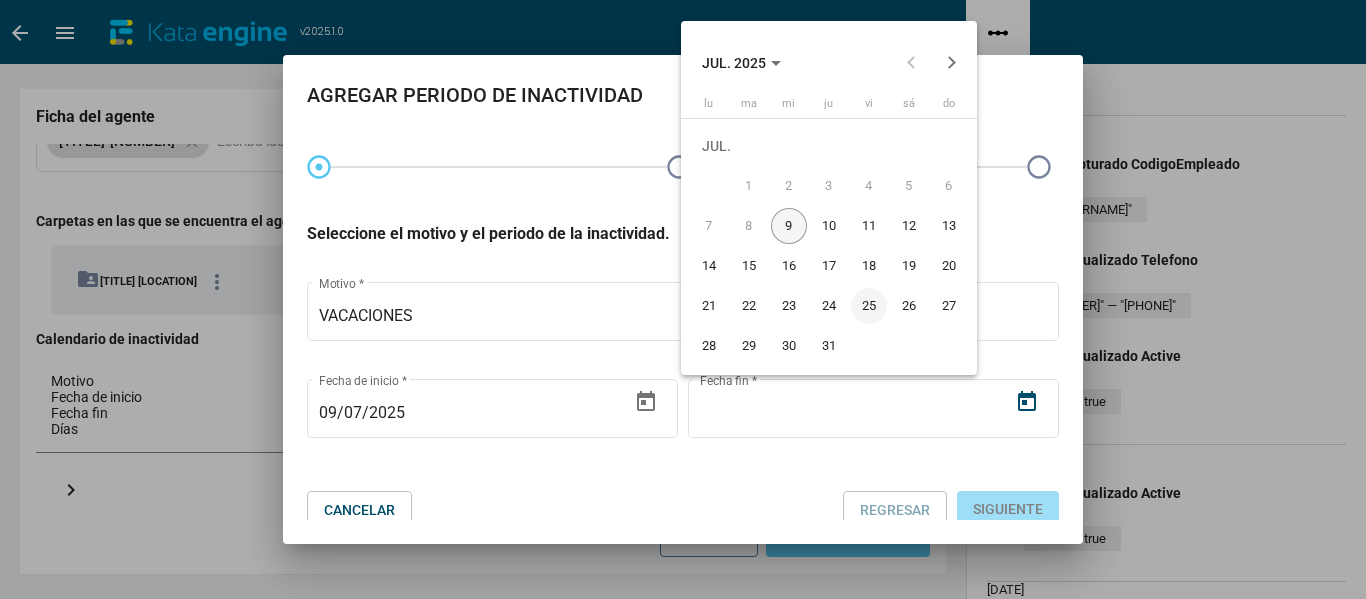 click on "25" at bounding box center (869, 306) 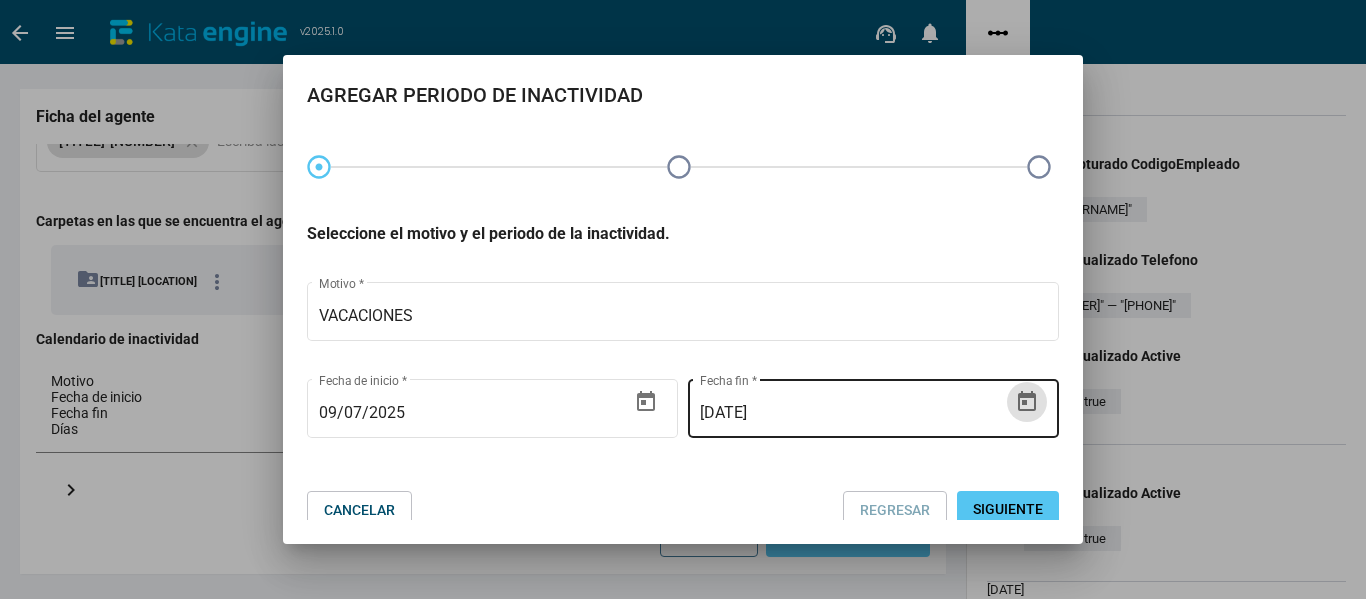 scroll, scrollTop: 9, scrollLeft: 0, axis: vertical 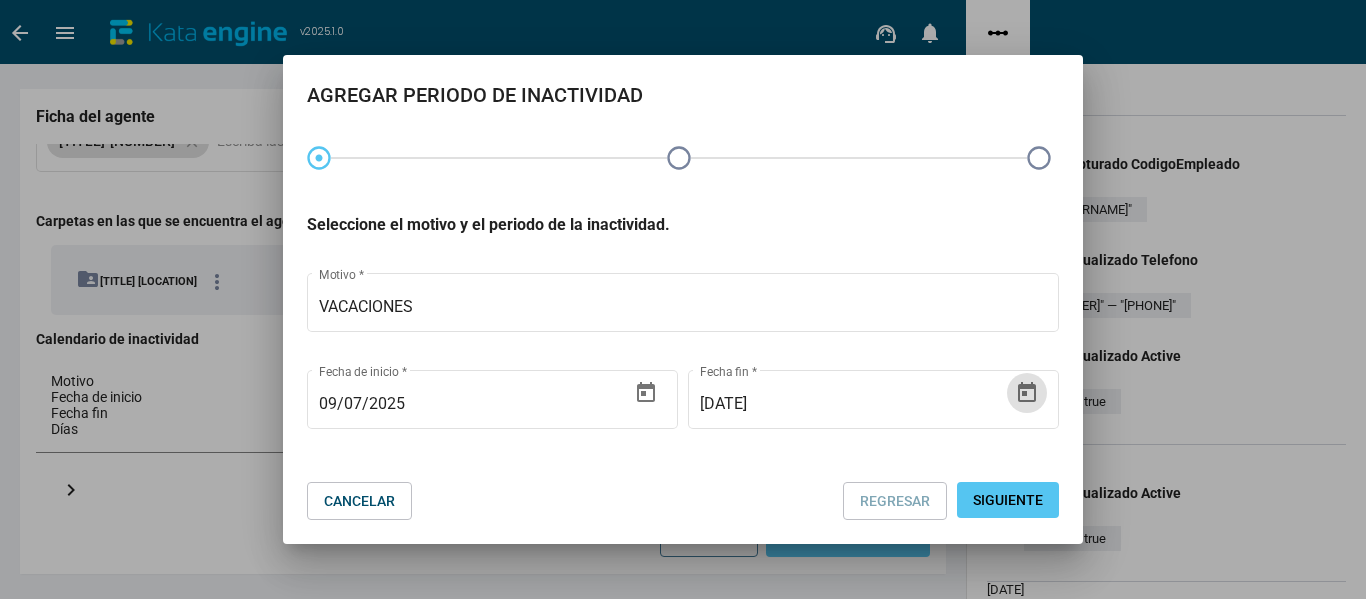 click on "Siguiente" at bounding box center (1008, 500) 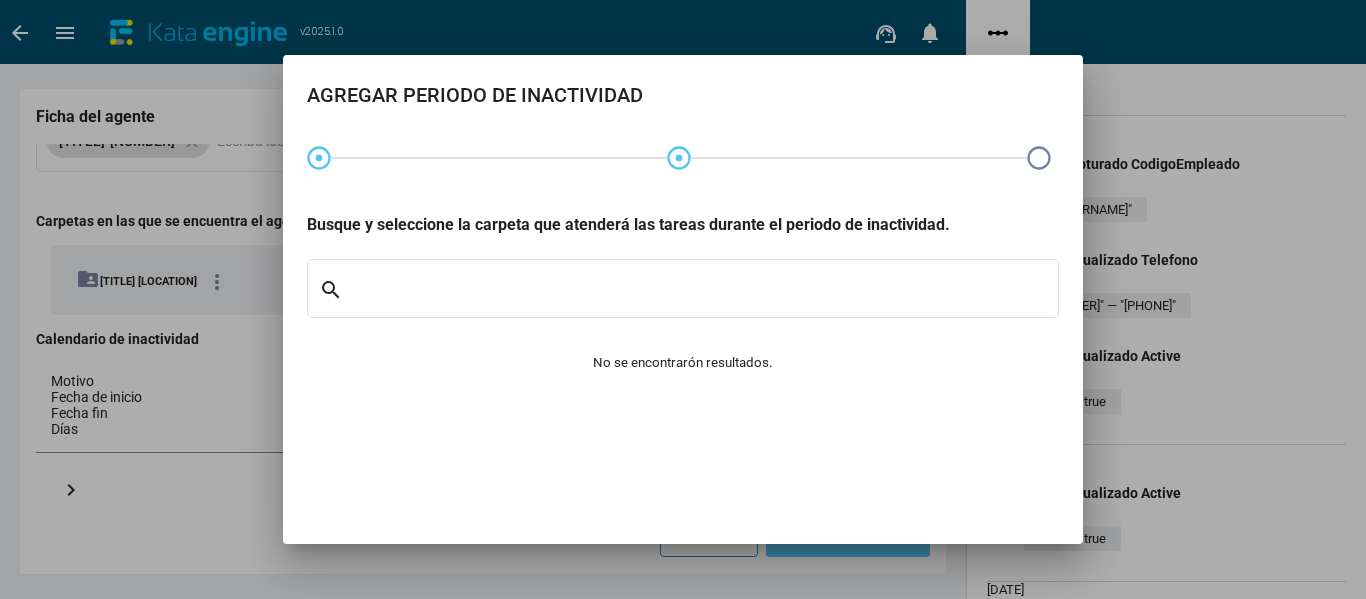 scroll, scrollTop: 0, scrollLeft: 0, axis: both 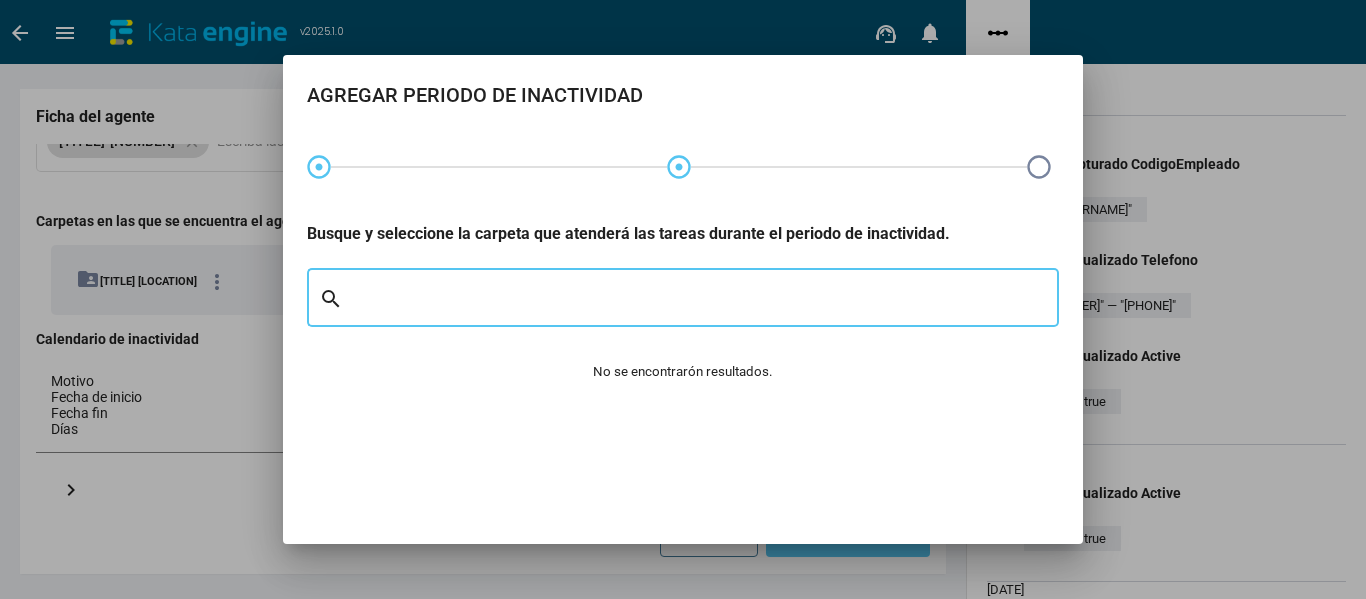 click at bounding box center (695, 302) 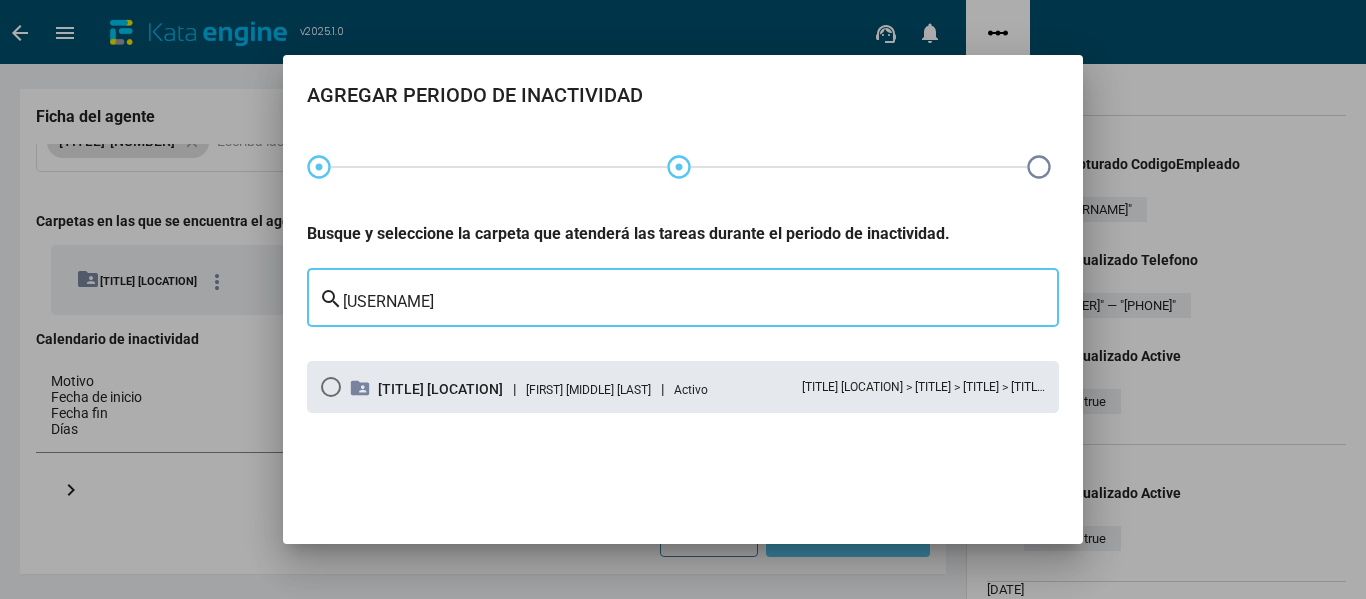 type on "[USERNAME]" 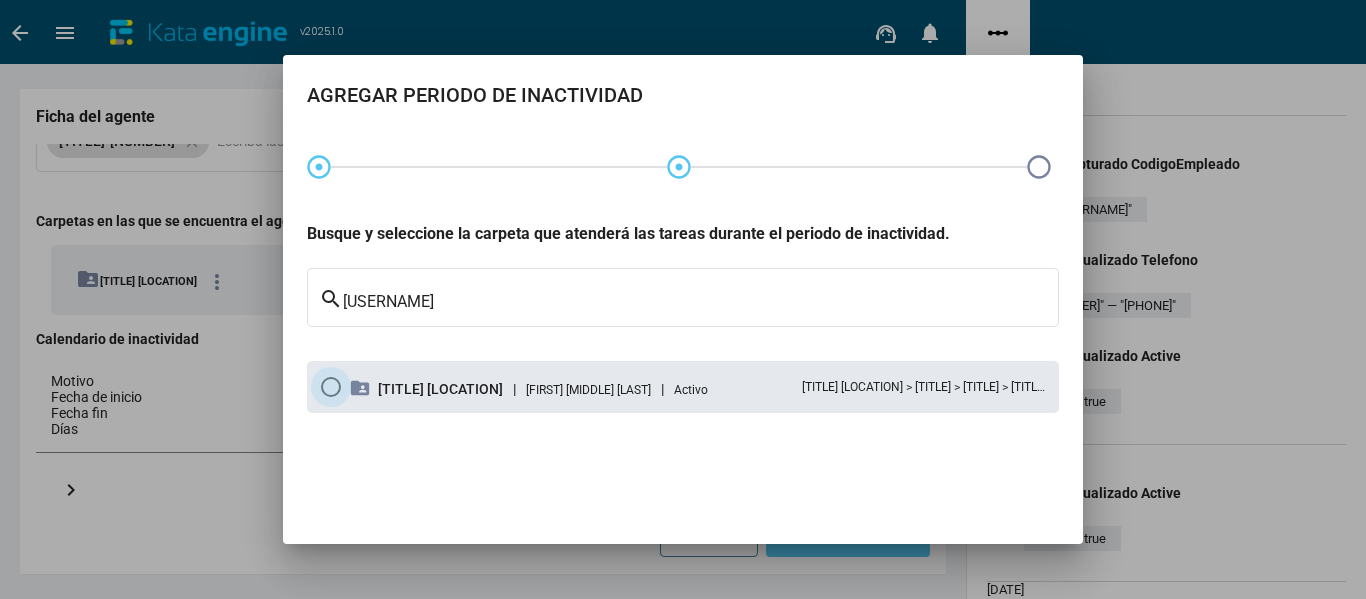 click at bounding box center [331, 387] 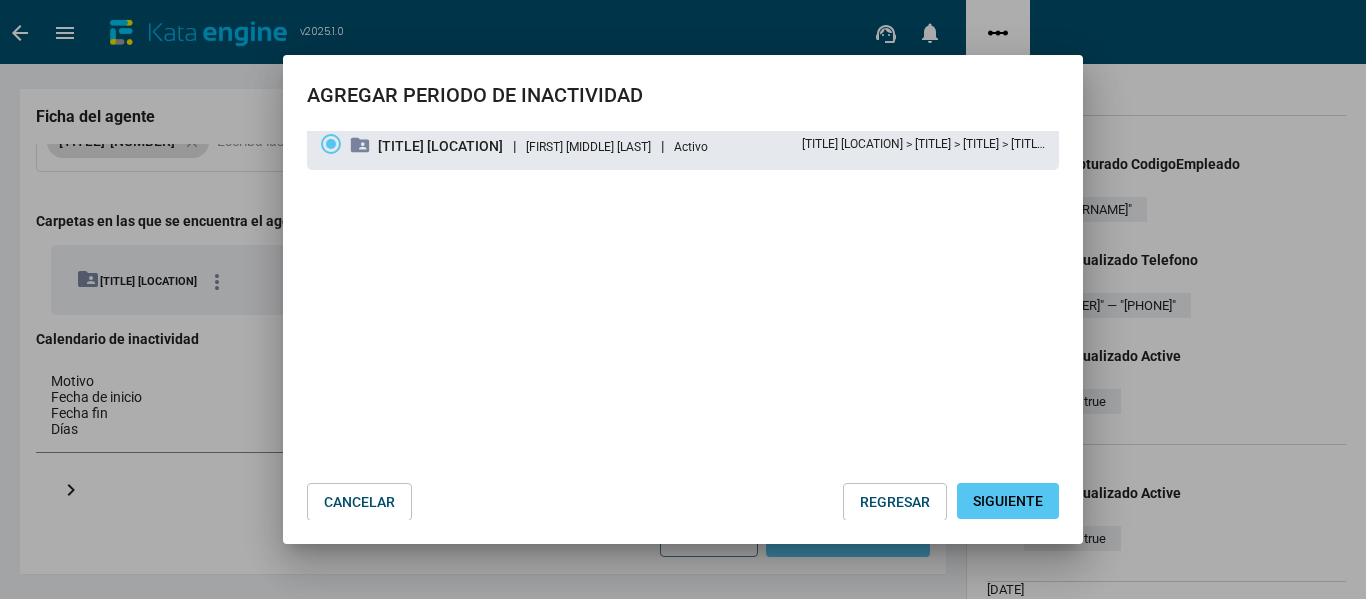 scroll, scrollTop: 244, scrollLeft: 0, axis: vertical 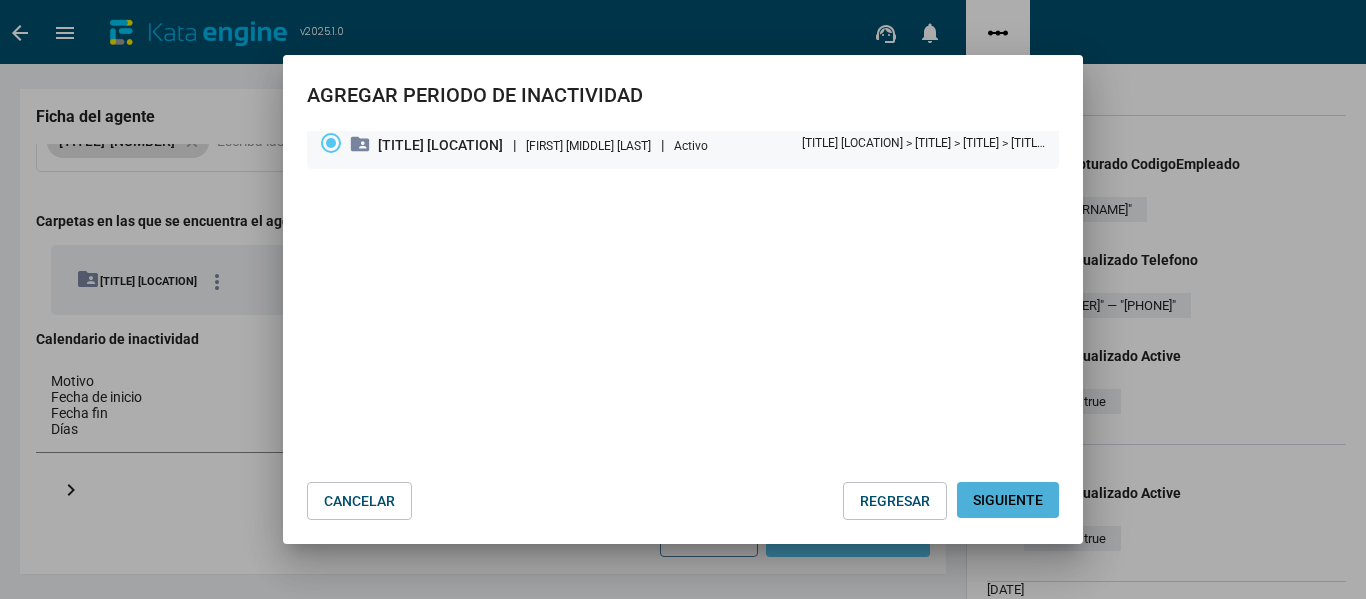click on "Siguiente" at bounding box center (1008, 500) 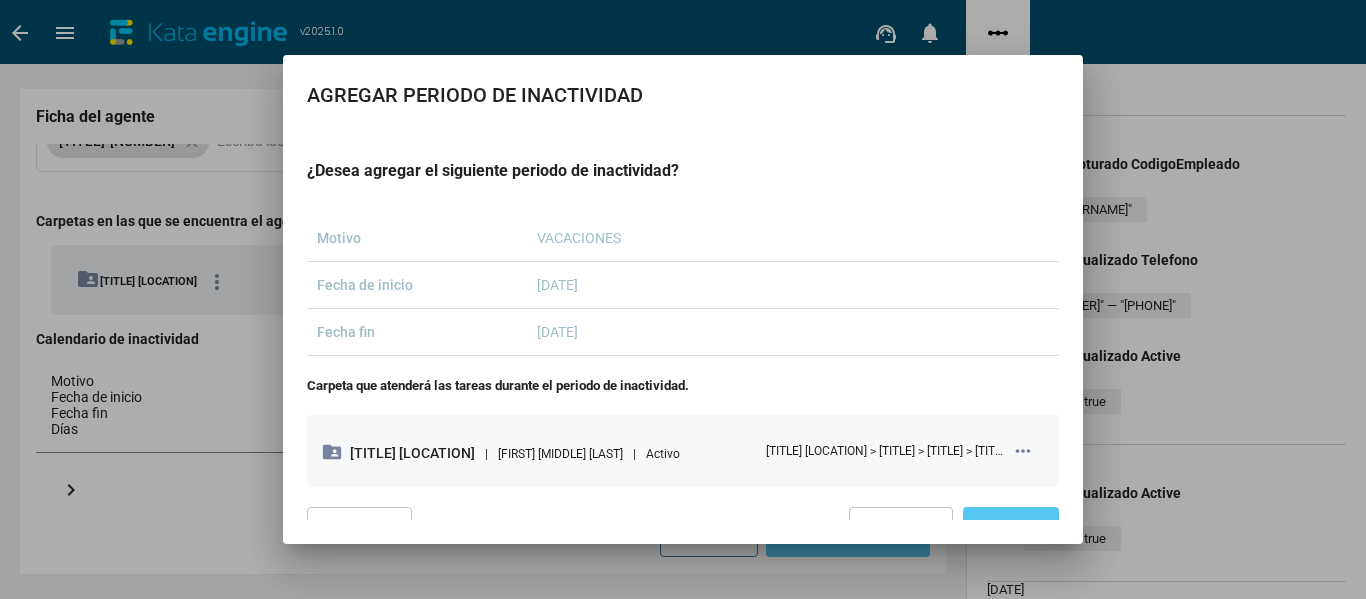scroll, scrollTop: 104, scrollLeft: 0, axis: vertical 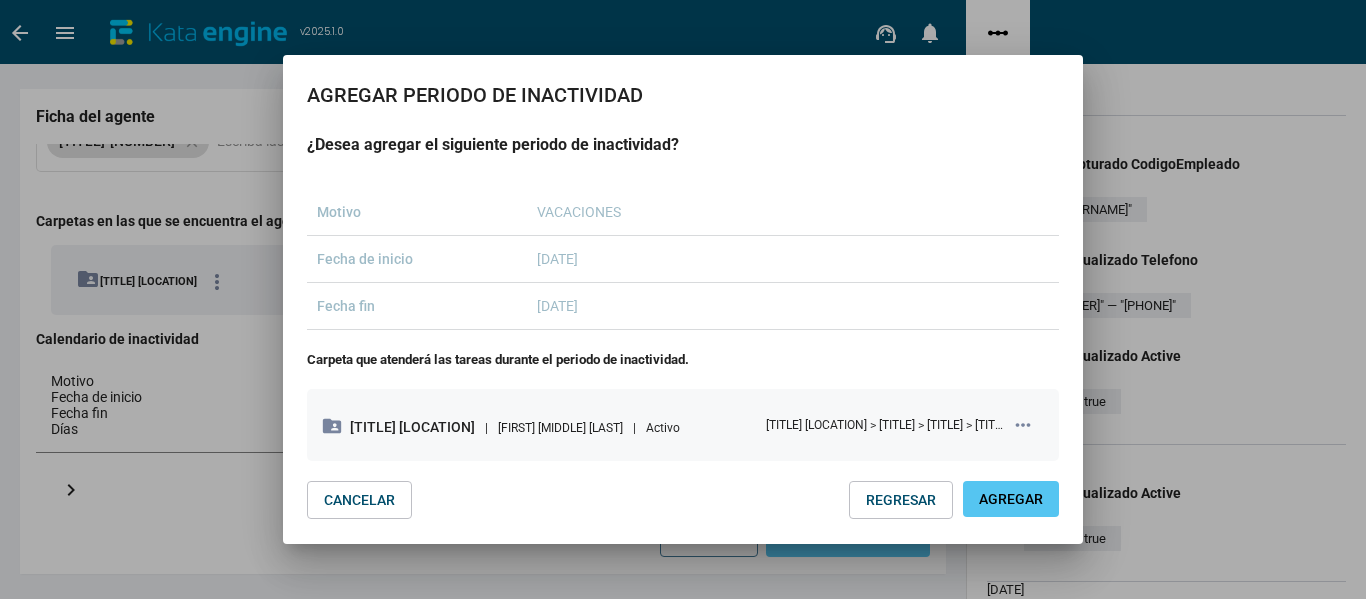 click on "Agregar" at bounding box center (1011, 499) 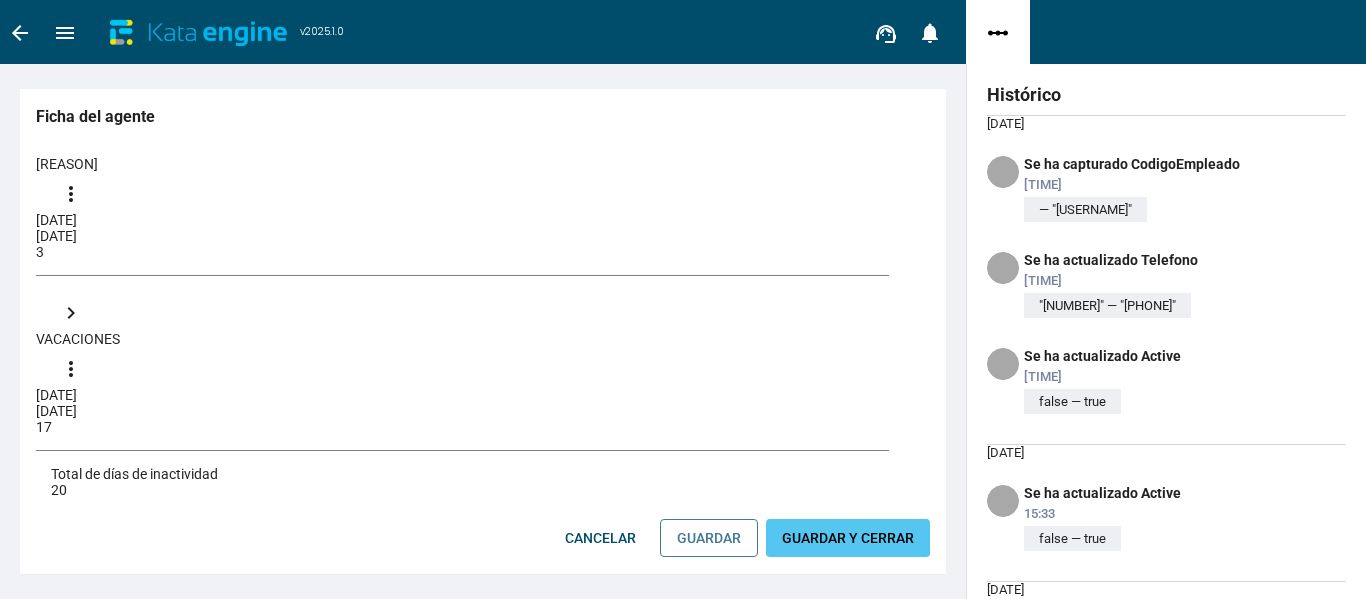 scroll, scrollTop: 1084, scrollLeft: 0, axis: vertical 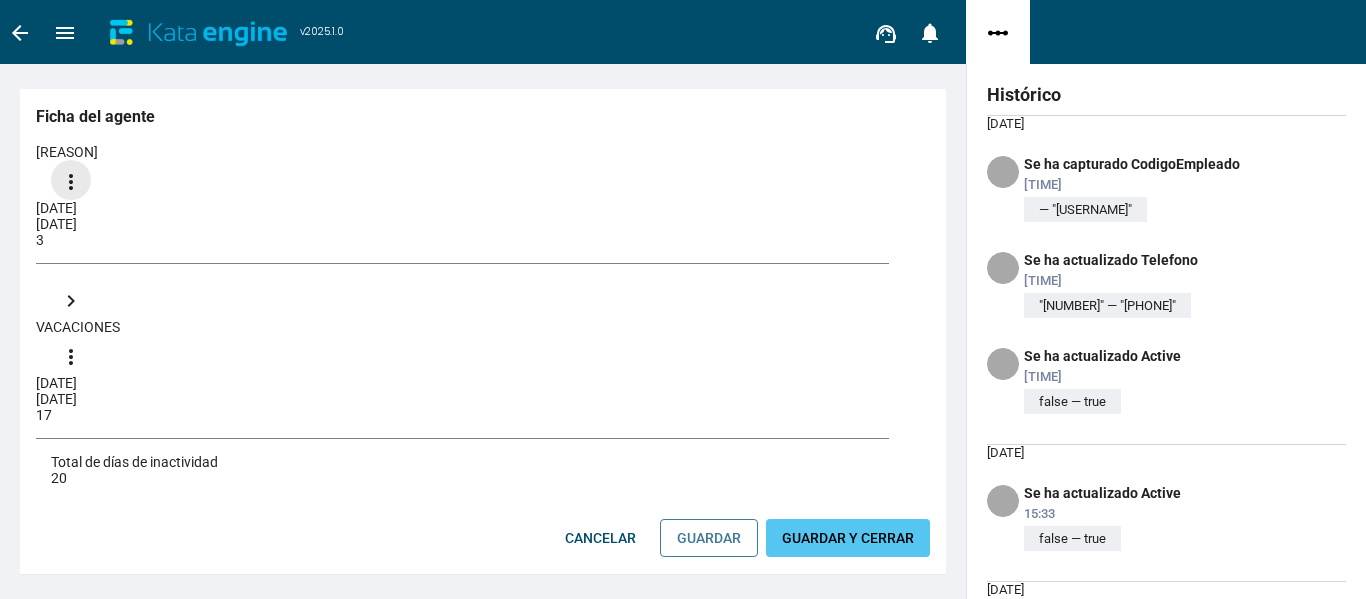 click on "more_vert" at bounding box center (71, 182) 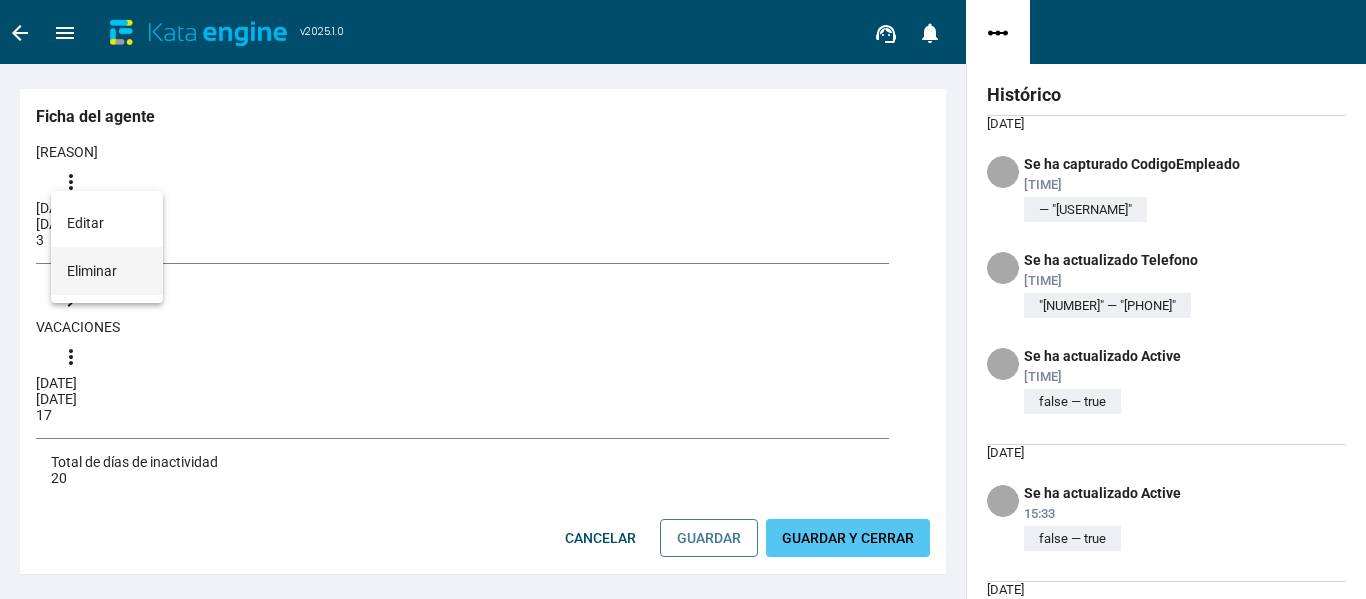 click on "Eliminar" at bounding box center [85, 223] 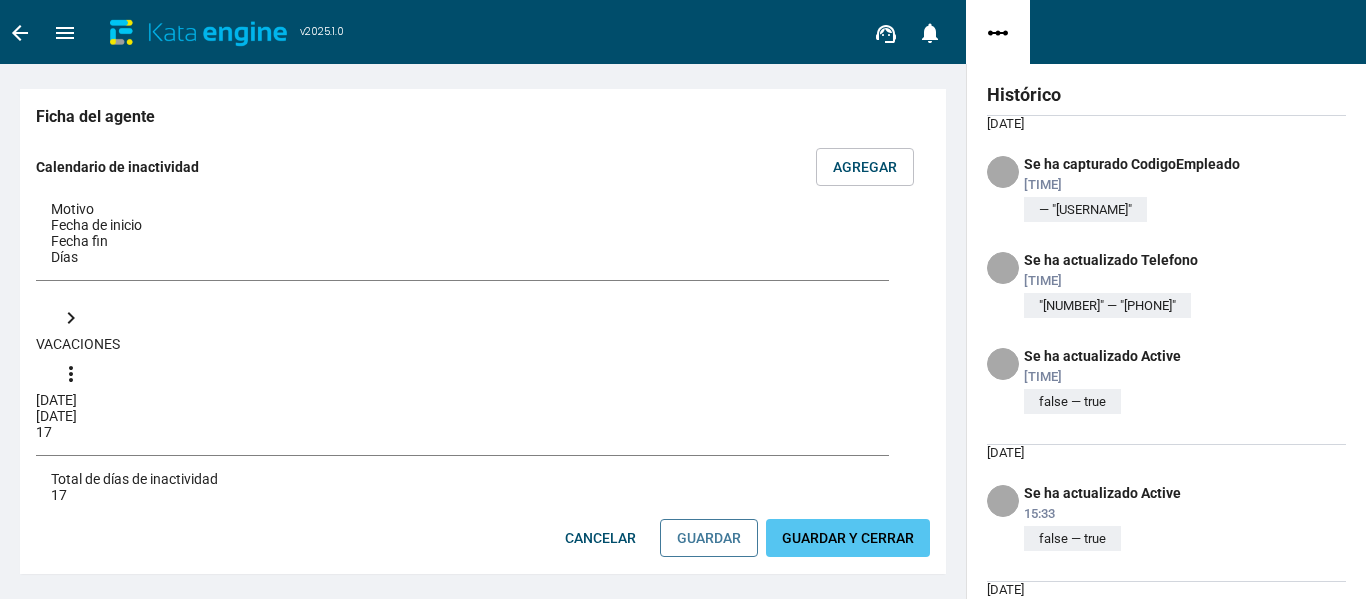 scroll, scrollTop: 905, scrollLeft: 0, axis: vertical 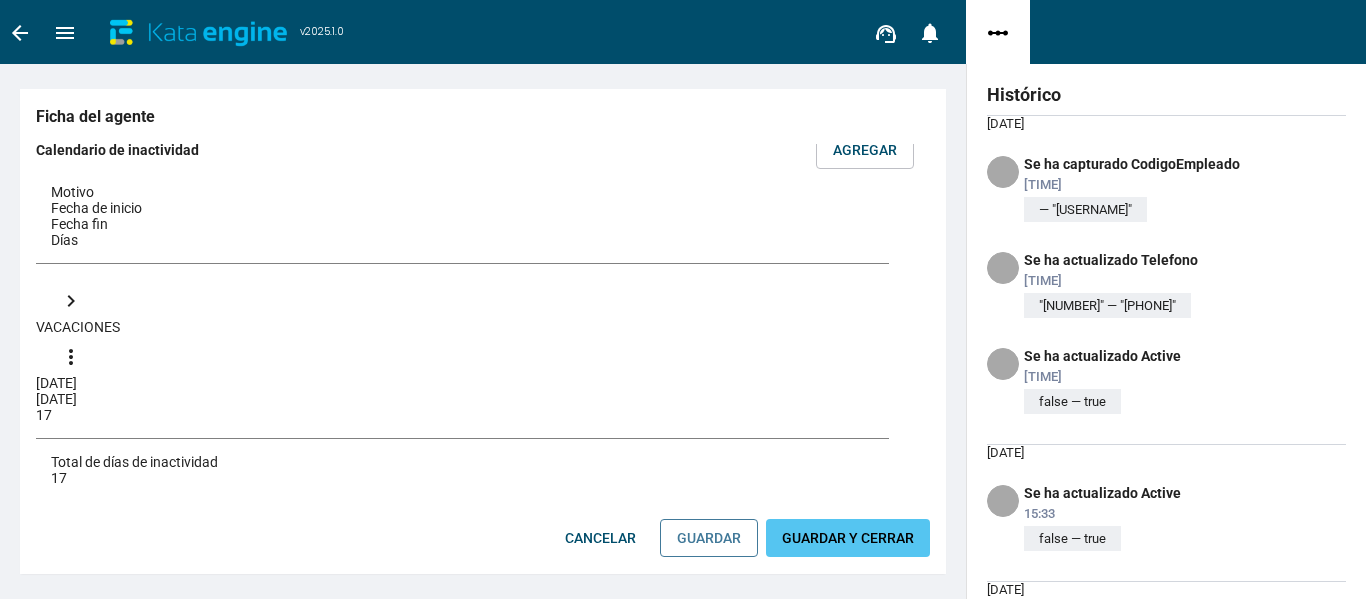click on "keyboard_arrow_right" at bounding box center [71, 301] 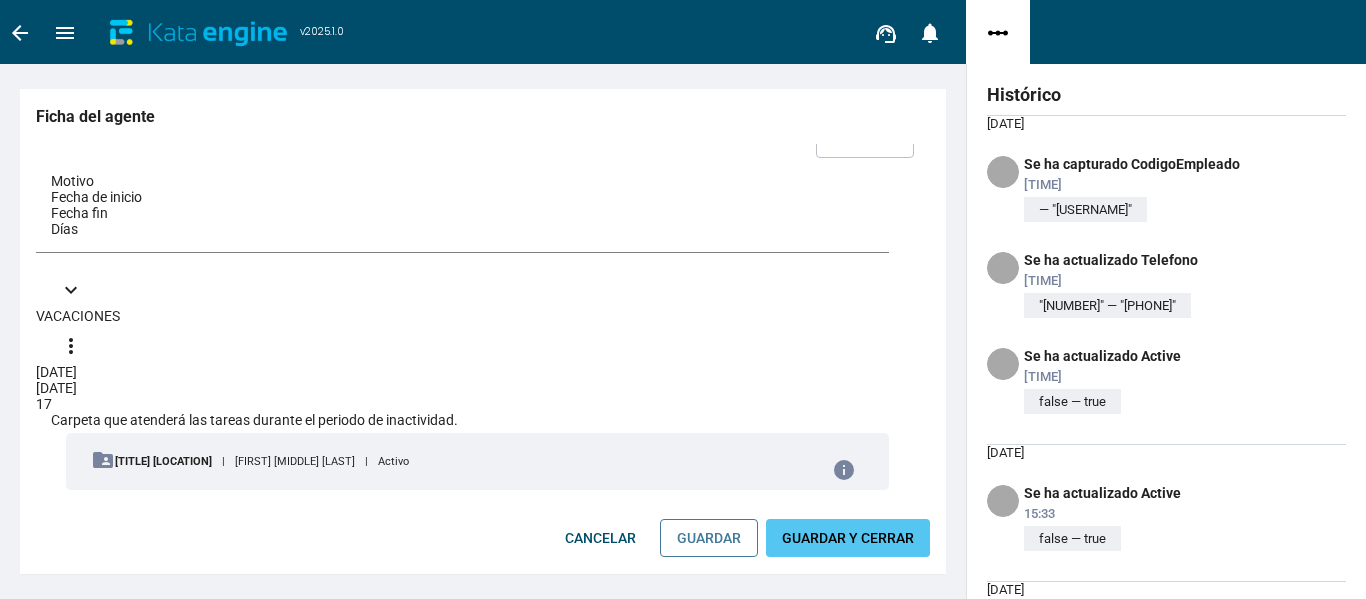 click on "GUARDAR Y CERRAR" at bounding box center [848, 538] 